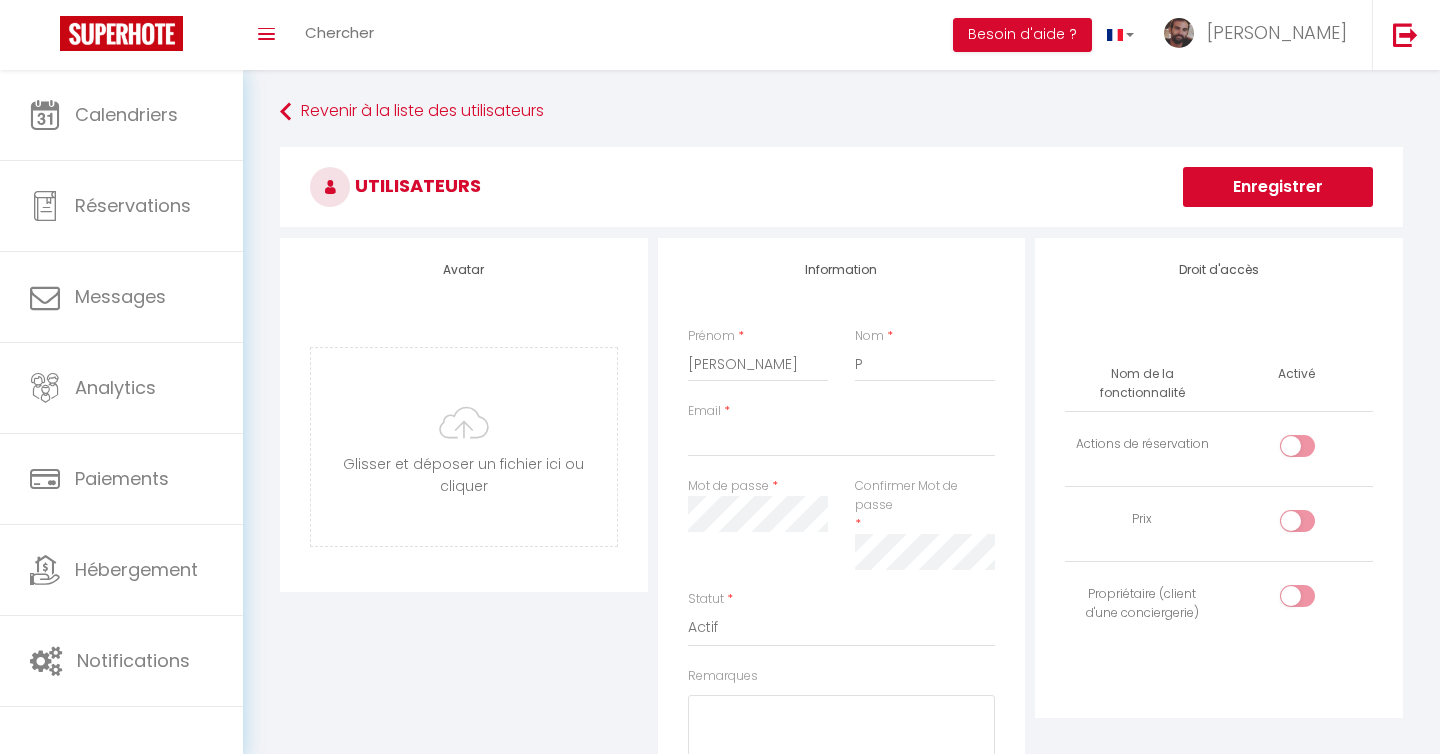 scroll, scrollTop: 0, scrollLeft: 0, axis: both 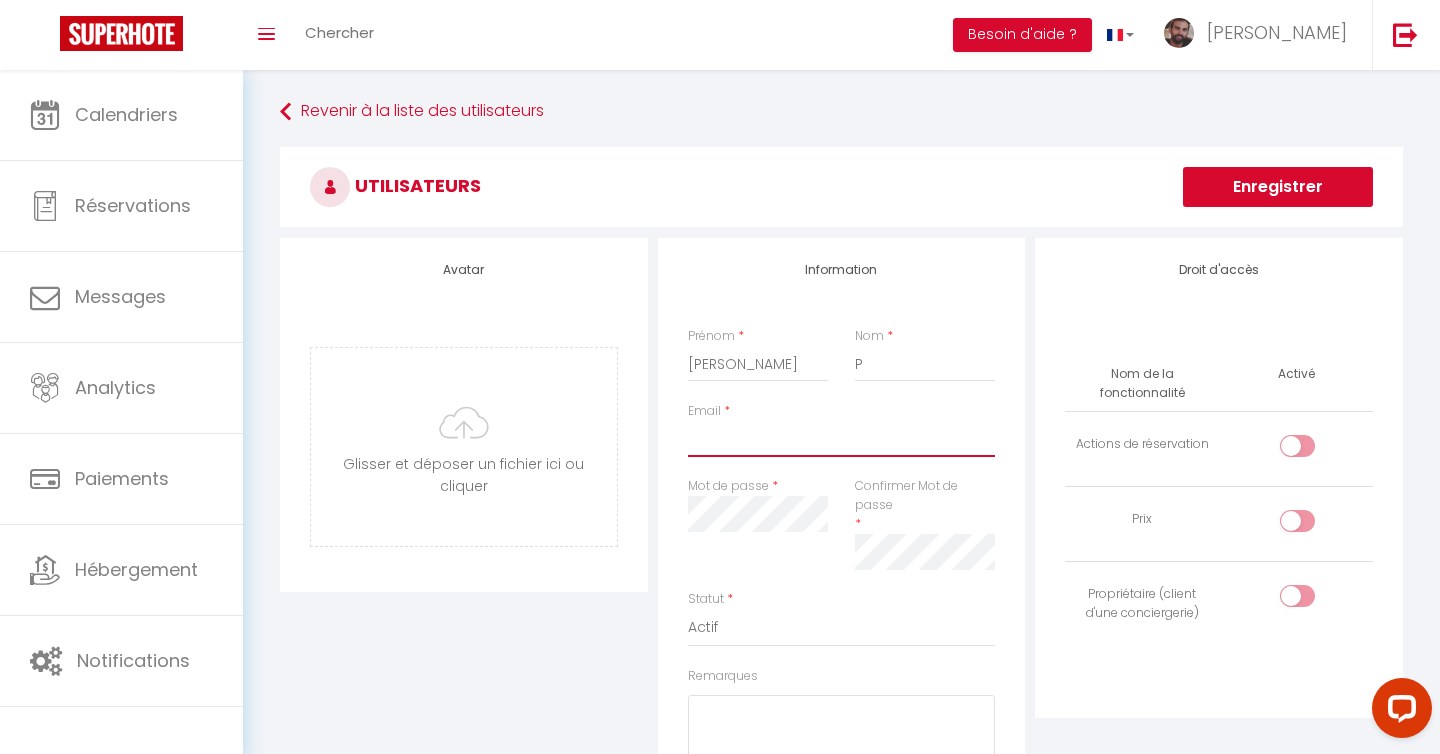 click on "Email" at bounding box center (842, 439) 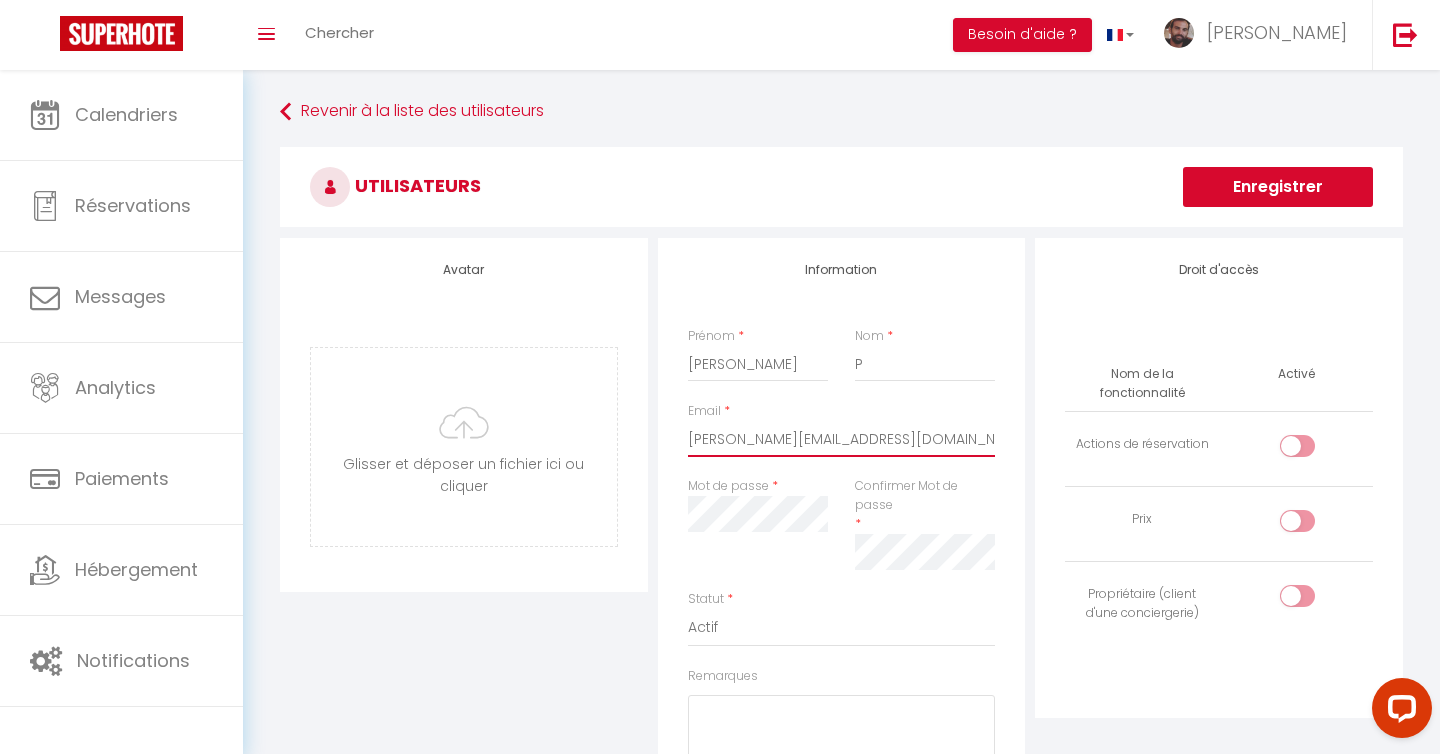 type on "[PERSON_NAME][EMAIL_ADDRESS][DOMAIN_NAME]" 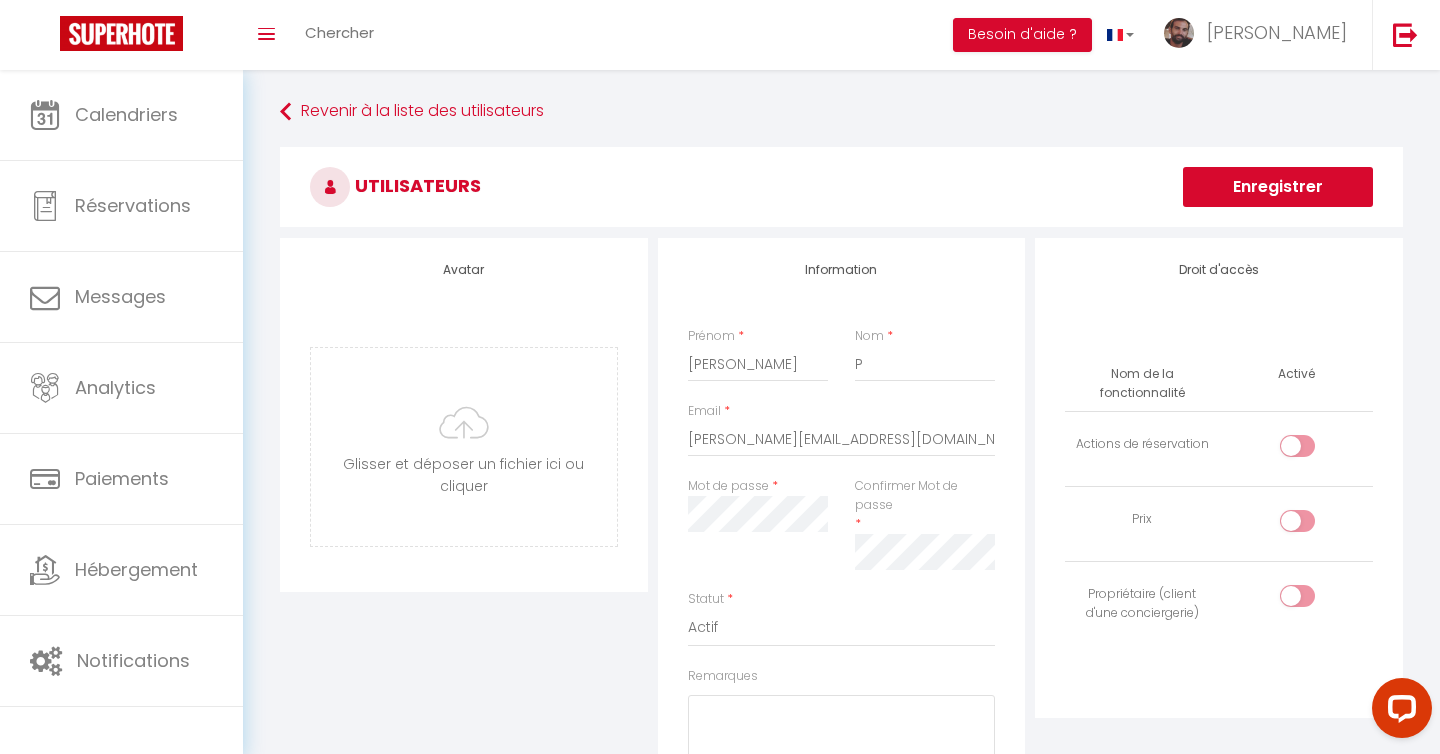 click on "Mot de passe   *" at bounding box center (758, 533) 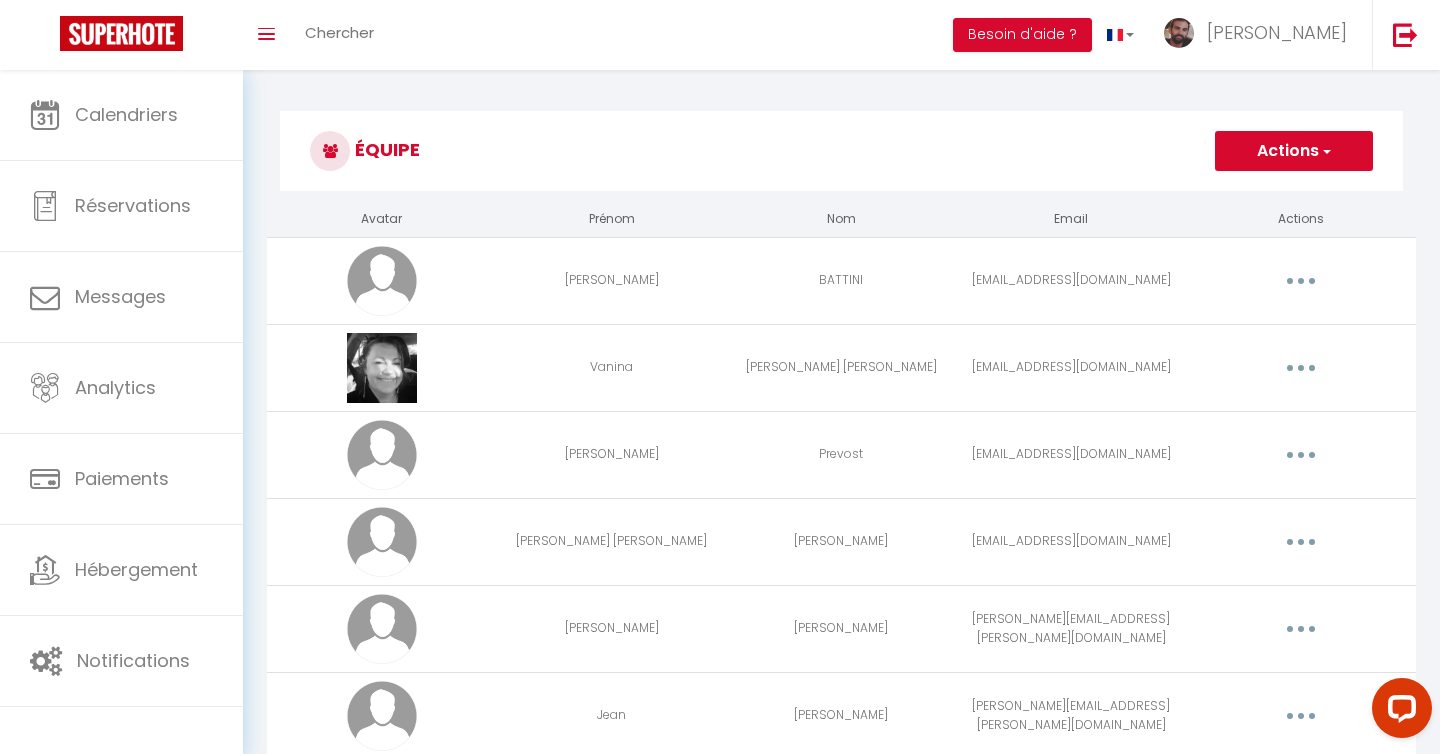 click at bounding box center (1325, 151) 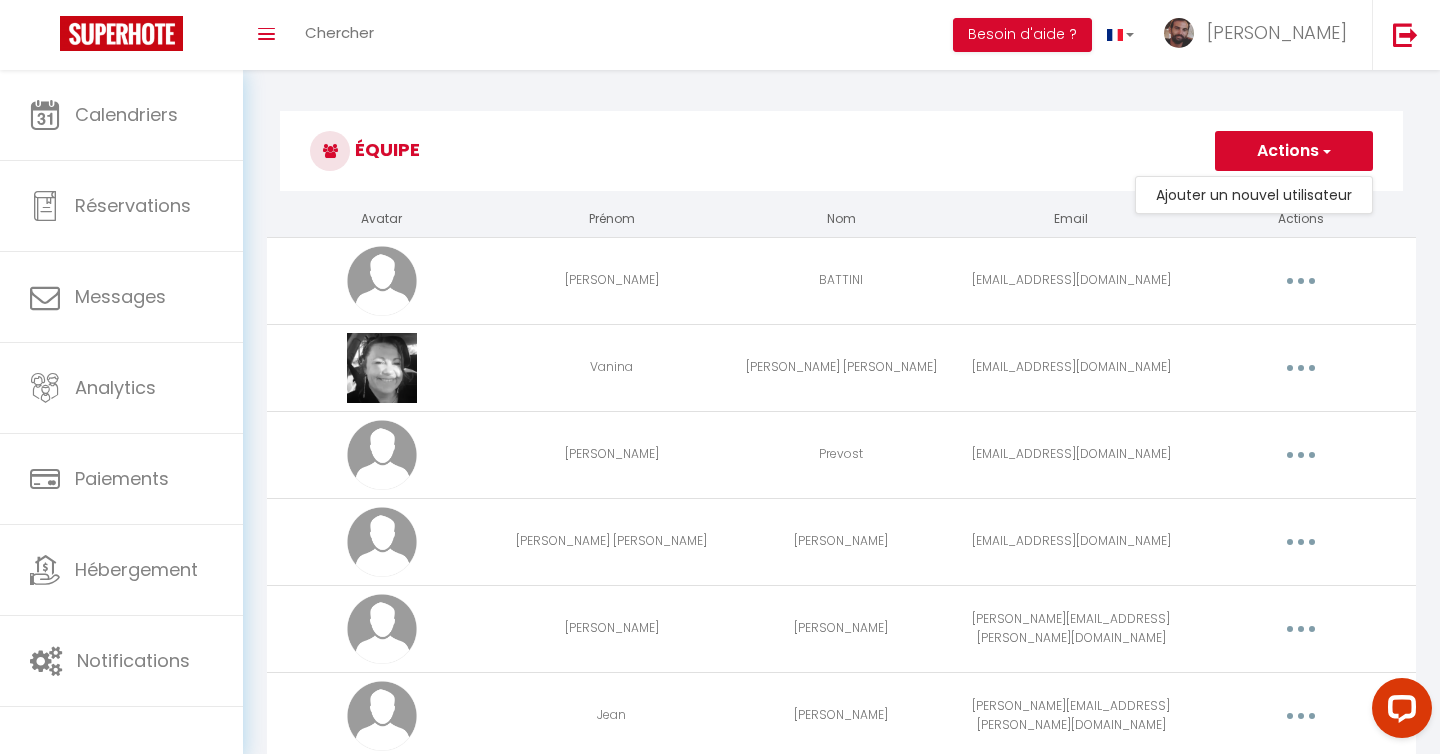 click on "Équipe
Actions
Ajouter un nouvel utilisateur    Avatar   Prénom   Nom   Email   Actions     [PERSON_NAME]   [EMAIL_ADDRESS][DOMAIN_NAME]     Editer   Supprimer   [PERSON_NAME]   [EMAIL_ADDRESS][DOMAIN_NAME]     Editer   Supprimer   [PERSON_NAME]   [EMAIL_ADDRESS][DOMAIN_NAME]     Editer   Supprimer   [PERSON_NAME]   [PERSON_NAME][EMAIL_ADDRESS][DOMAIN_NAME]     Editer   Supprimer   Simon   Mariani   [EMAIL_ADDRESS][PERSON_NAME][DOMAIN_NAME]     Editer   Supprimer   [PERSON_NAME]   [PERSON_NAME][EMAIL_ADDRESS][PERSON_NAME][DOMAIN_NAME]     Editer   Supprimer   A - [PERSON_NAME]   [DOMAIN_NAME][EMAIL_ADDRESS][DOMAIN_NAME]     Editer   Supprimer   [PERSON_NAME]   [EMAIL_ADDRESS][DOMAIN_NAME]     Editer   Supprimer   [PERSON_NAME]   [EMAIL_ADDRESS][DOMAIN_NAME]     Editer   Supprimer   [PERSON_NAME]   [EMAIL_ADDRESS][DOMAIN_NAME]     Editer   Supprimer   [PERSON_NAME]   [EMAIL_ADDRESS][DOMAIN_NAME]     Editer   Supprimer   [PERSON_NAME], [PERSON_NAME], Giampier   Team Caracutu   [EMAIL_ADDRESS][DOMAIN_NAME]     Editer   Supprimer   [PERSON_NAME]       Editer" at bounding box center (841, 969) 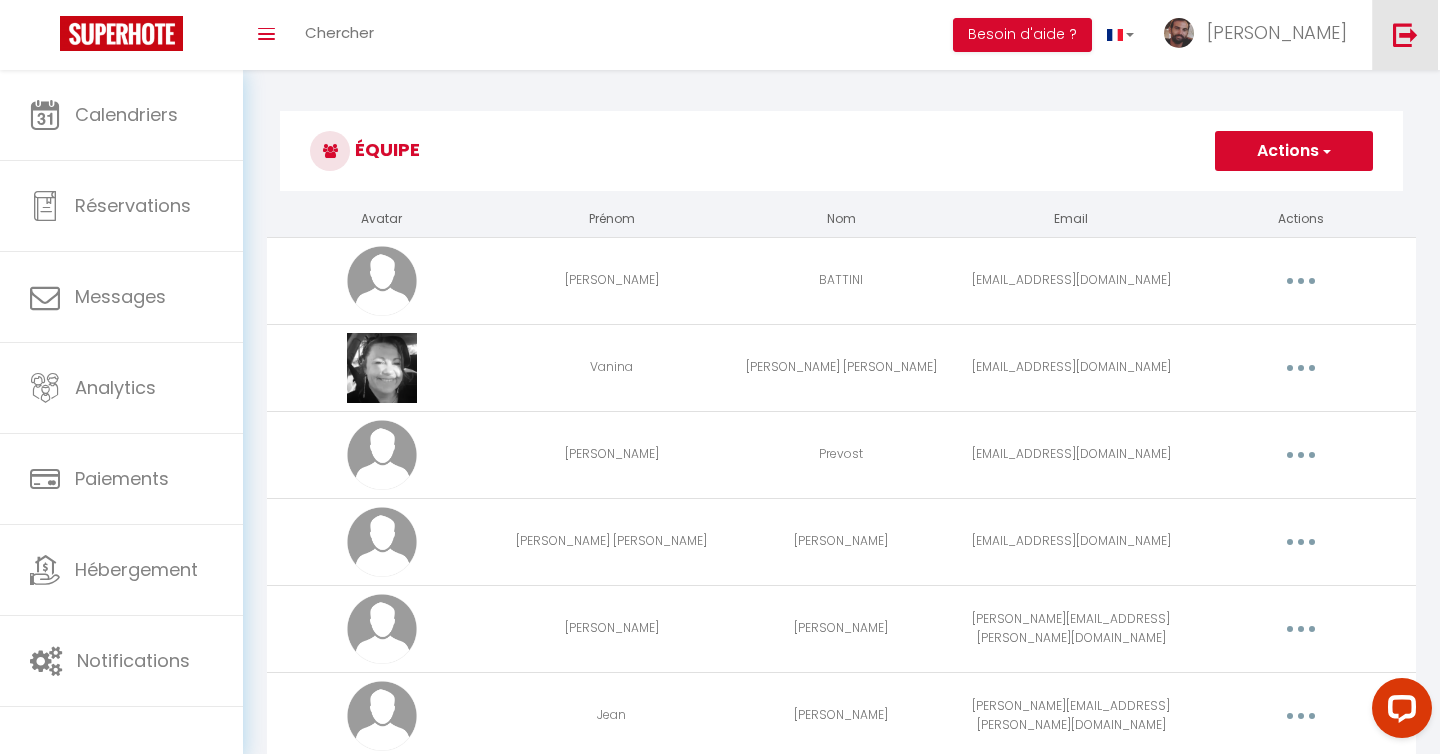 click at bounding box center (1405, 35) 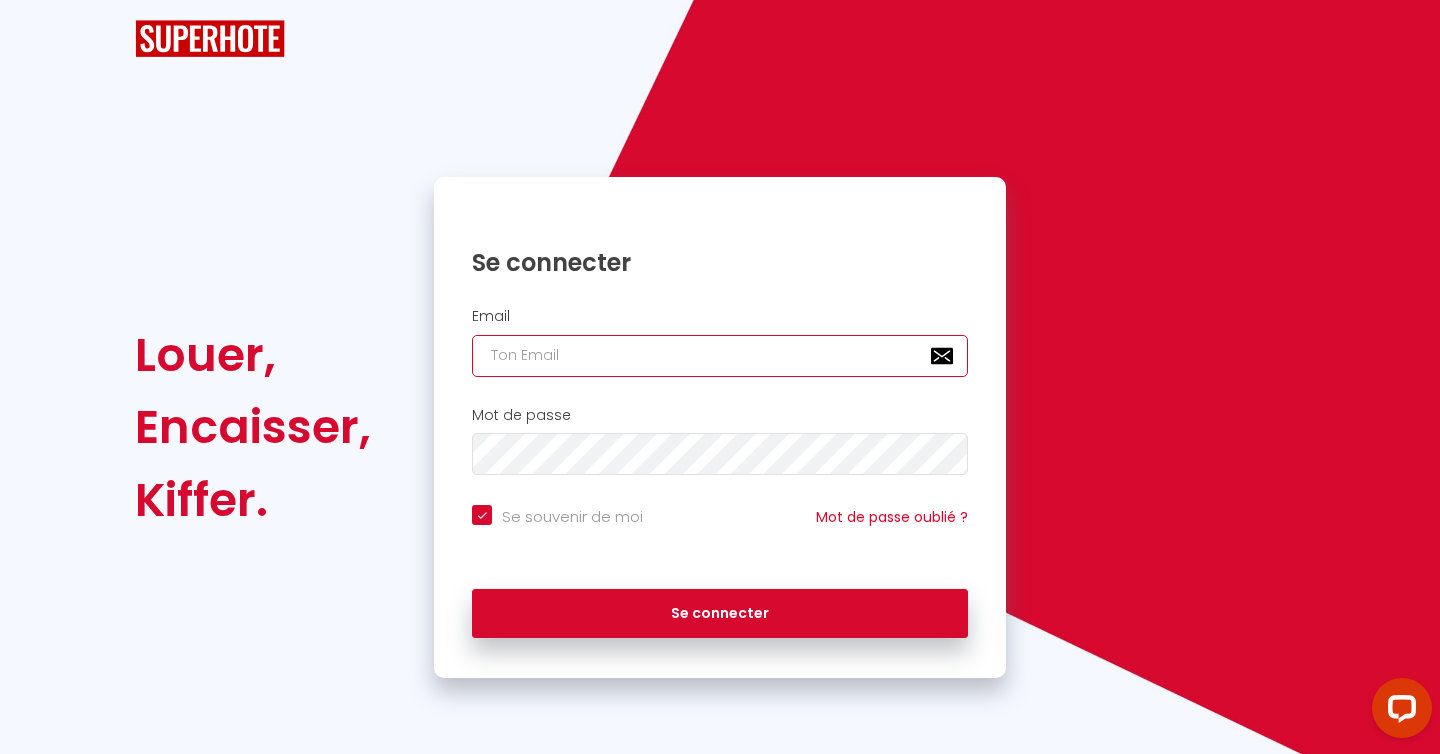 type on "[PERSON_NAME][EMAIL_ADDRESS][DOMAIN_NAME]" 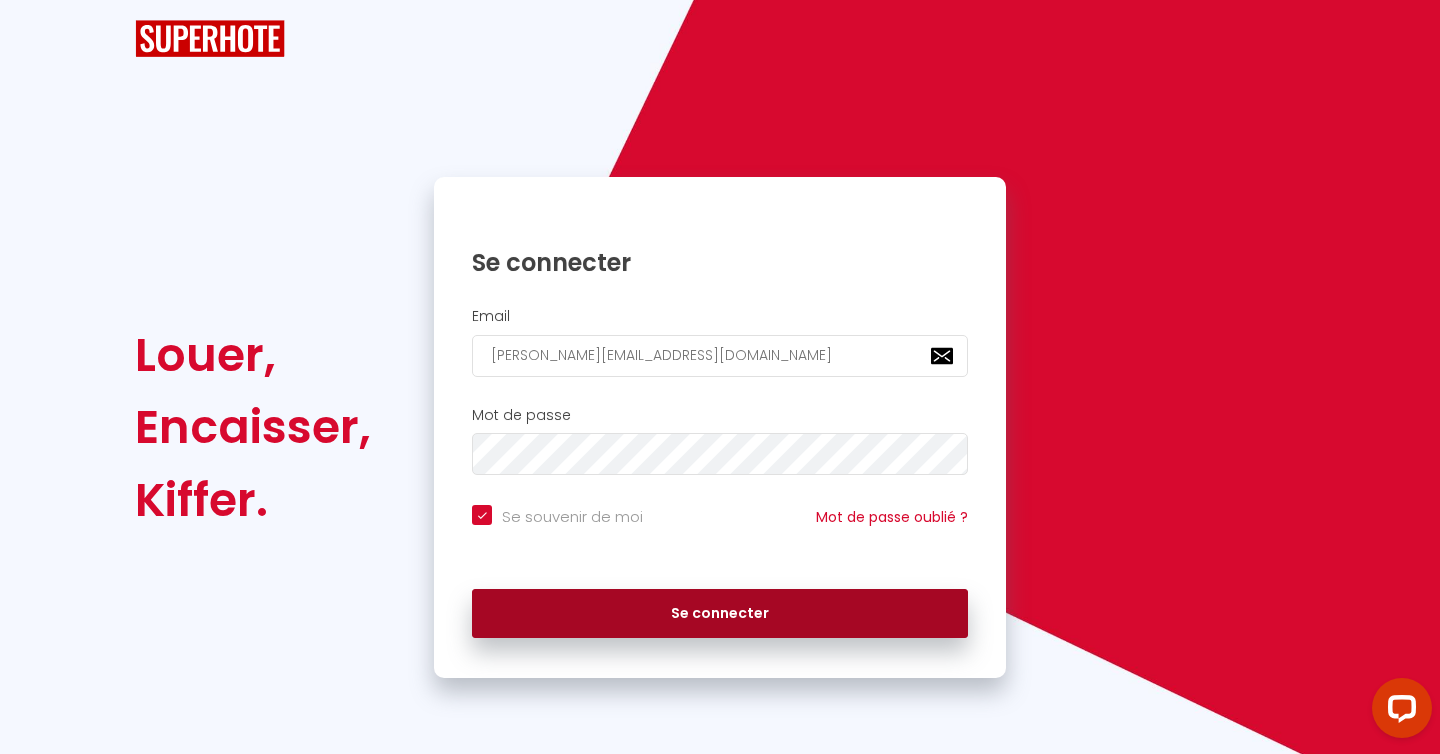 click on "Se connecter" at bounding box center [720, 614] 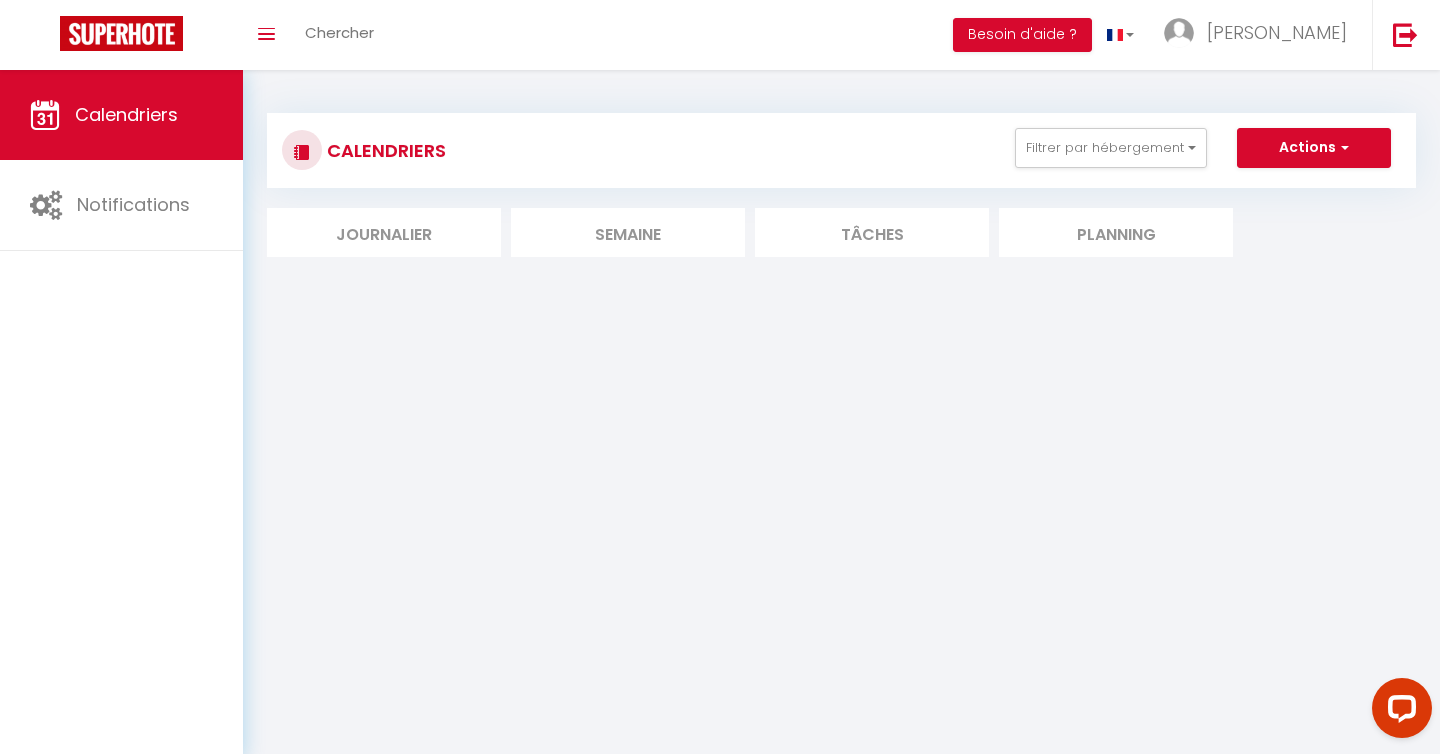 click on "Journalier" at bounding box center (384, 232) 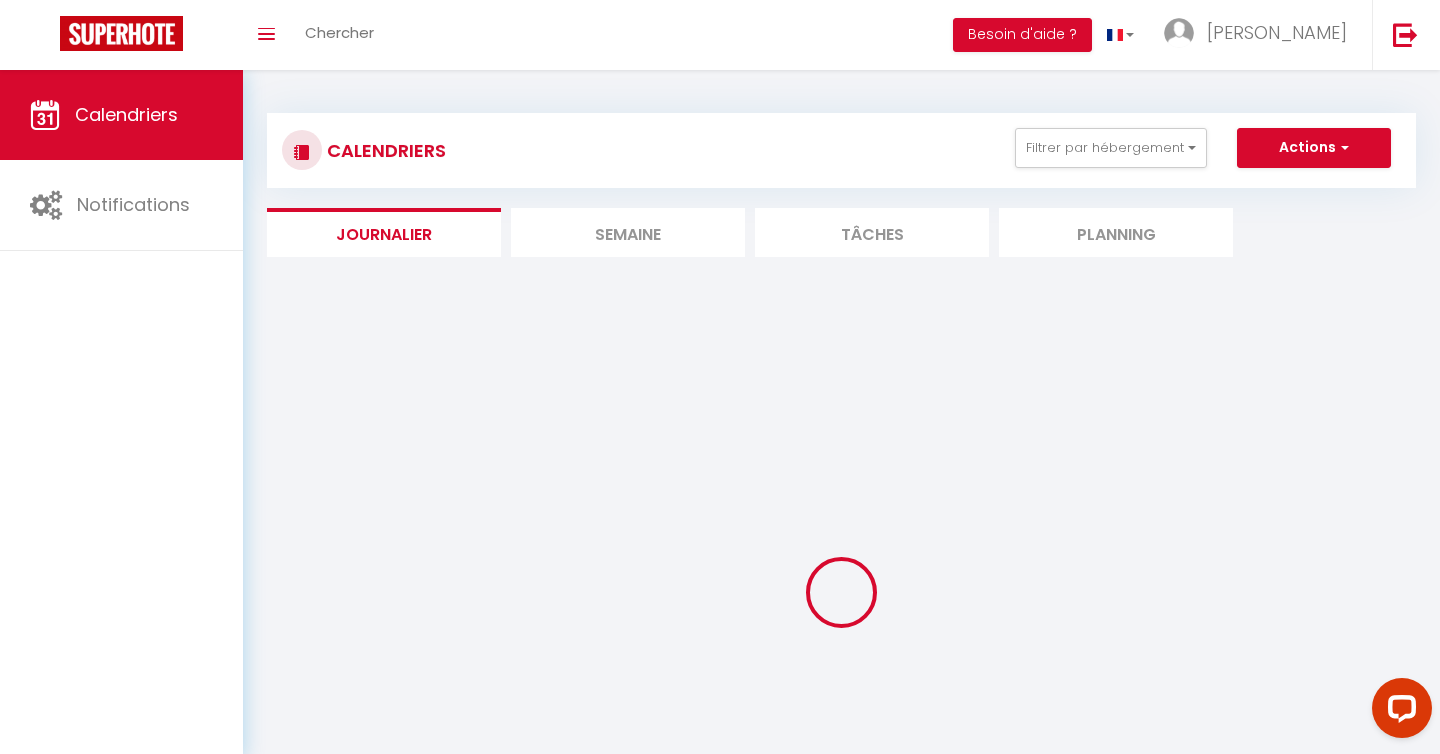 click on "Semaine" at bounding box center (628, 232) 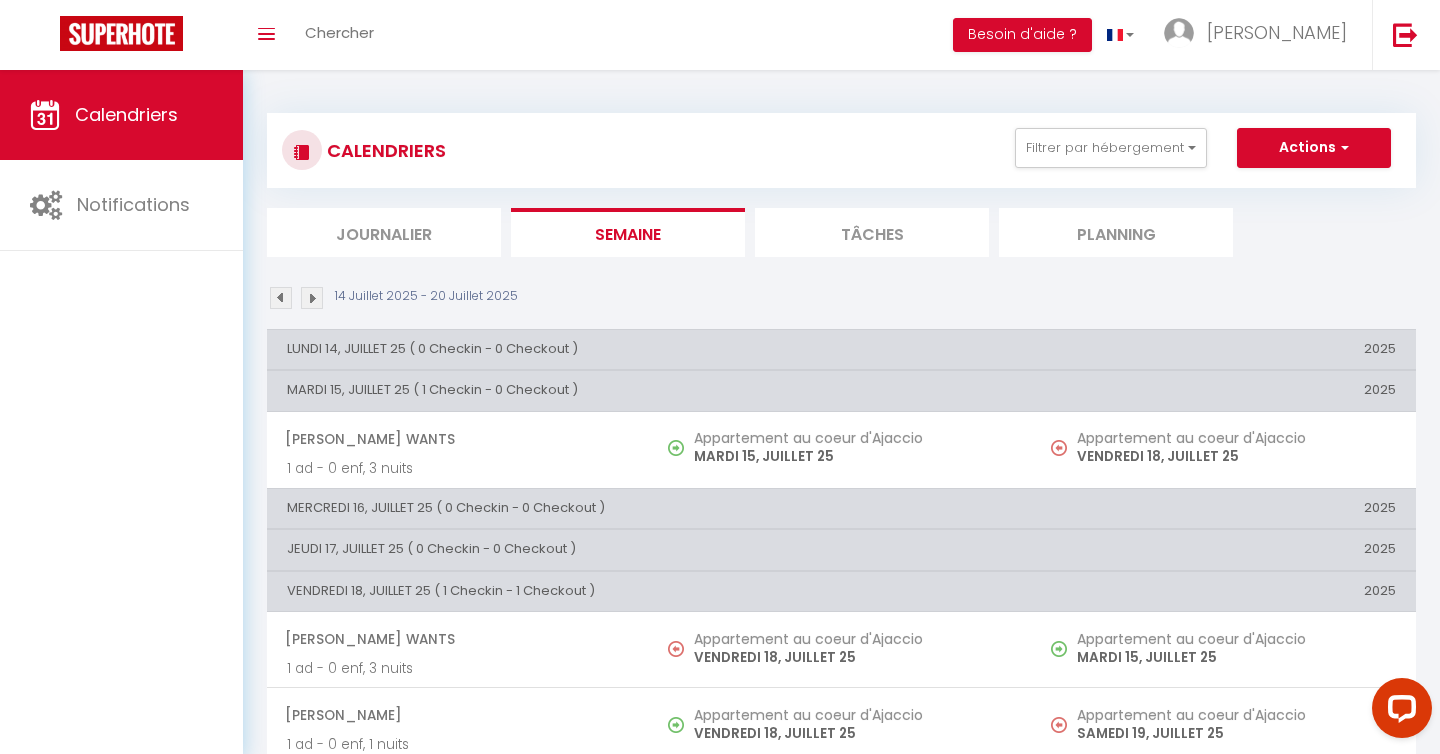click on "Tâches" at bounding box center (872, 232) 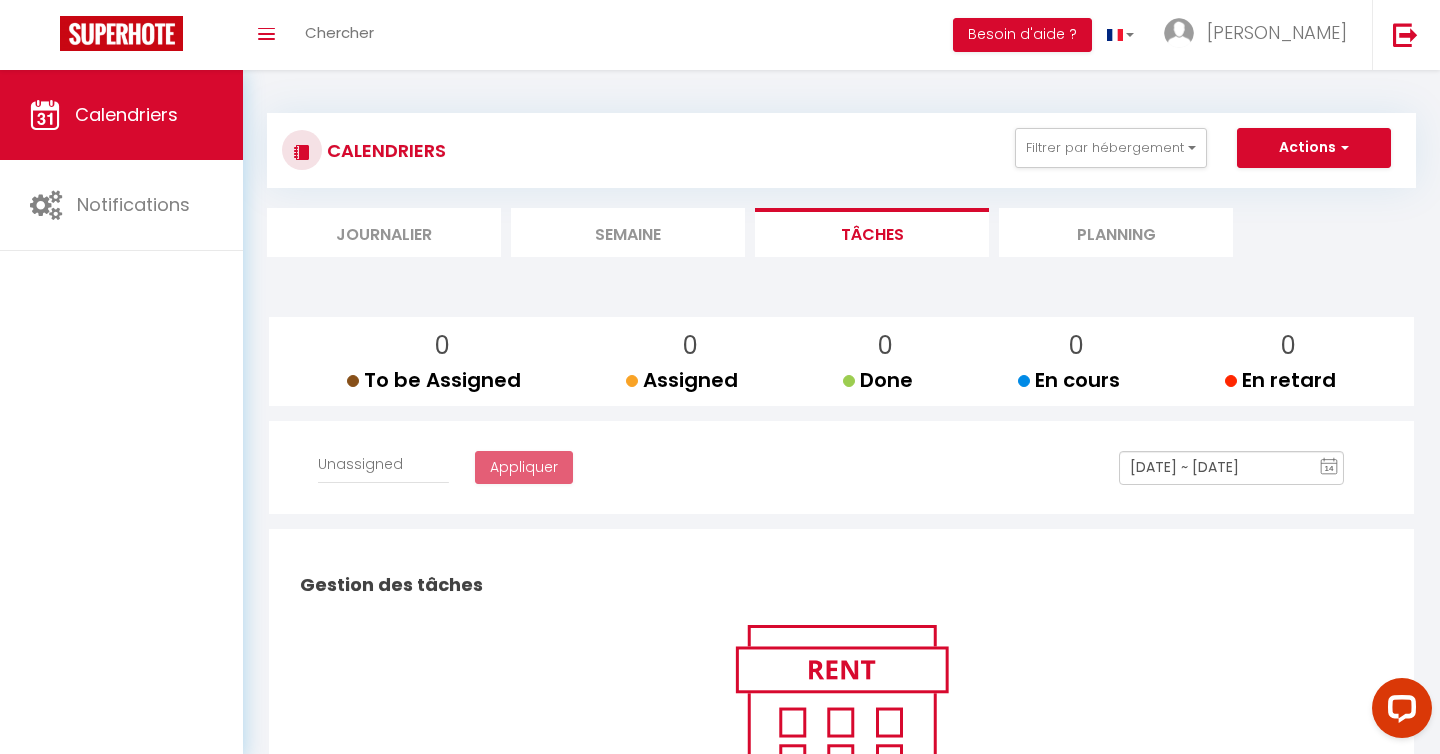 select 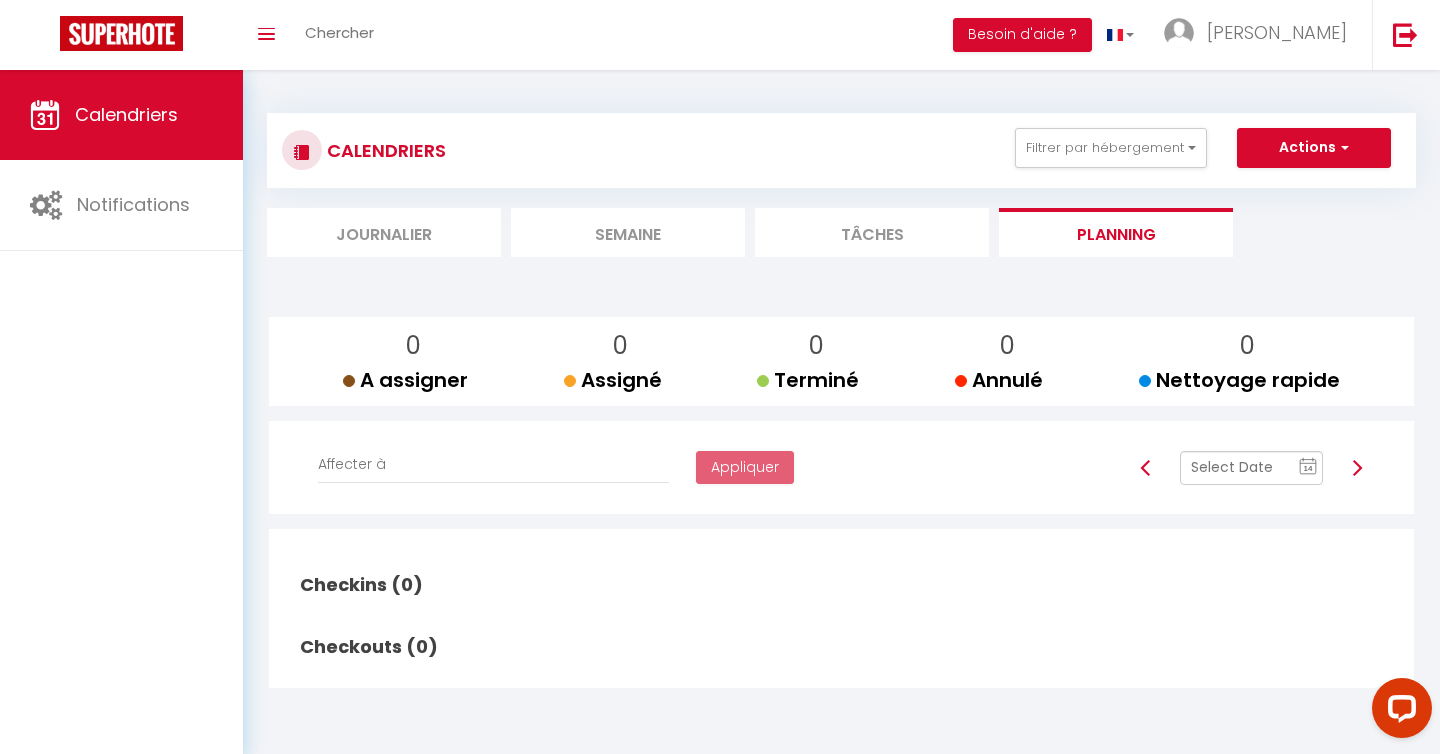 click on "Journalier" at bounding box center (384, 232) 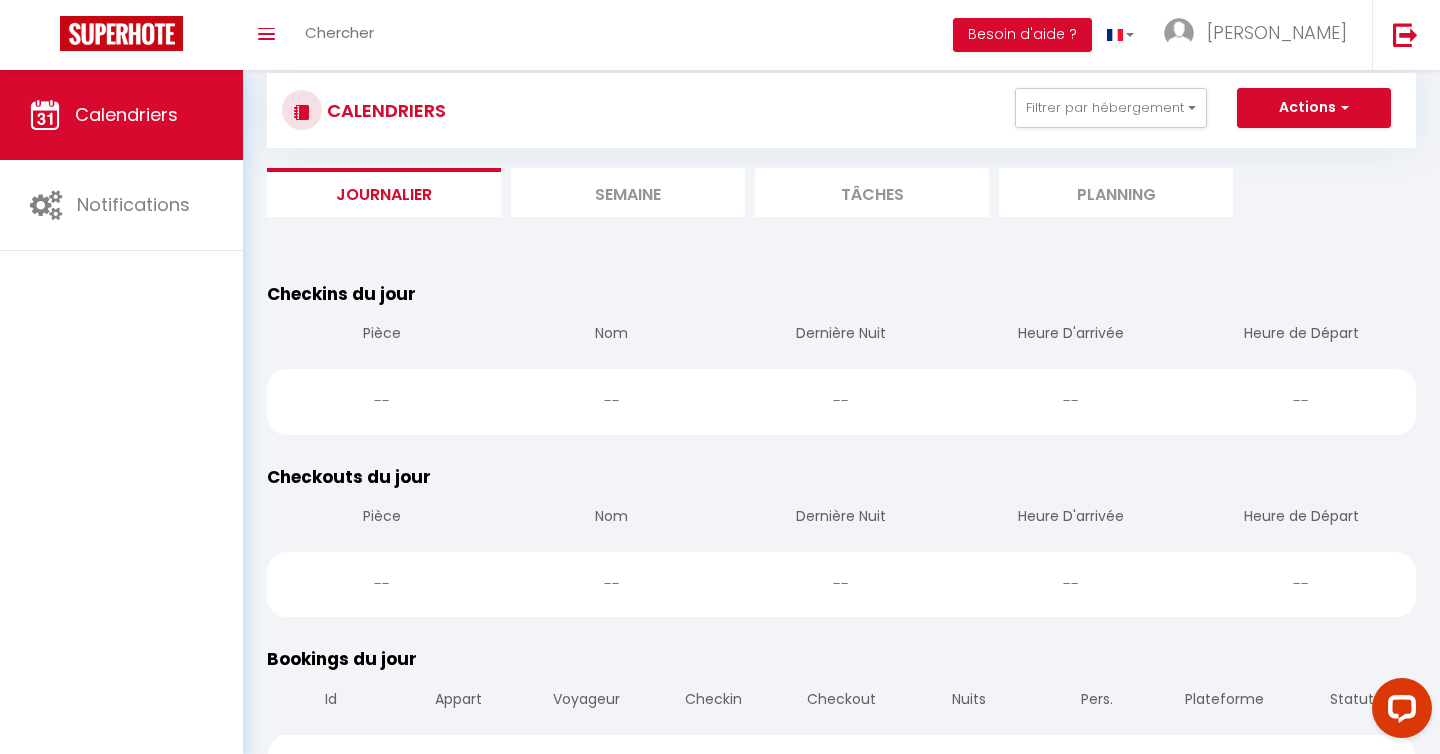scroll, scrollTop: 0, scrollLeft: 0, axis: both 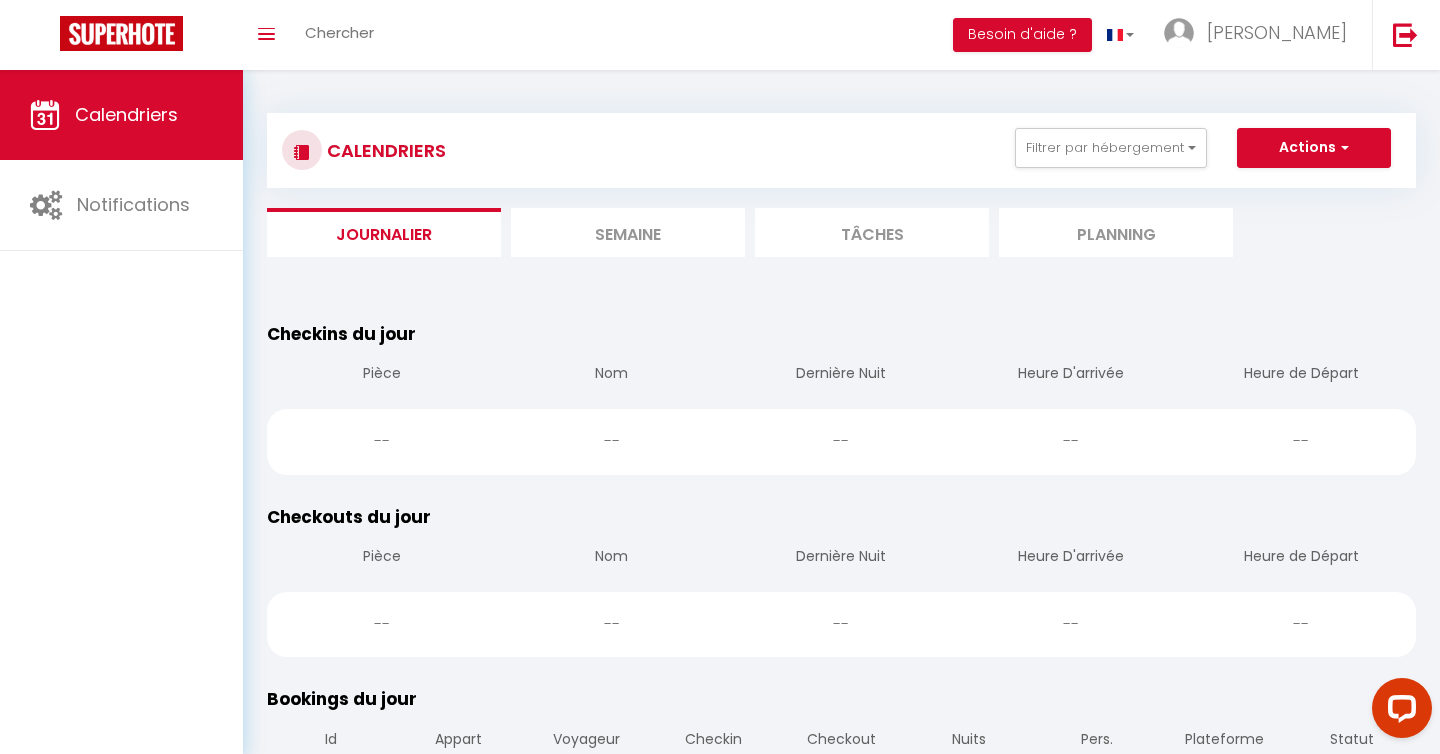 click on "Semaine" at bounding box center [628, 232] 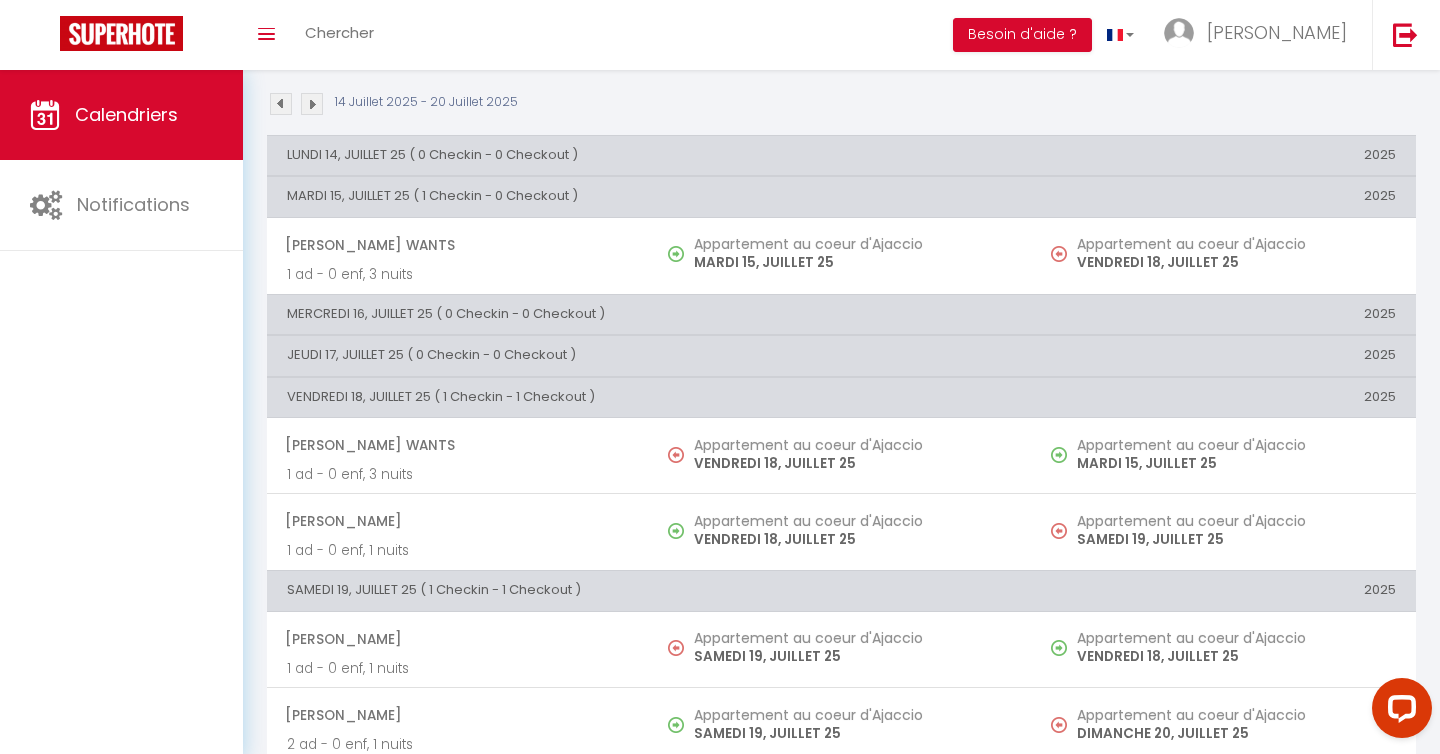 scroll, scrollTop: 0, scrollLeft: 0, axis: both 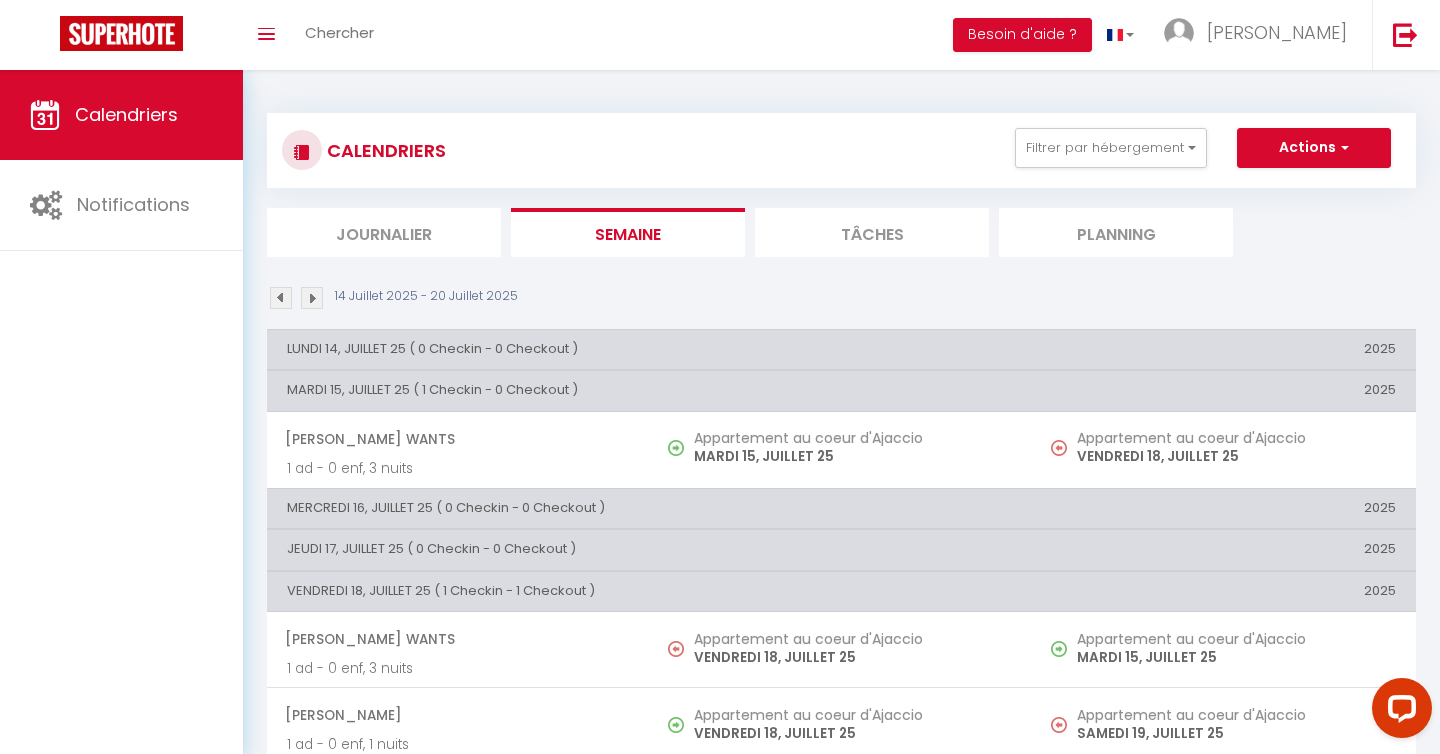 click on "Tâches" at bounding box center (872, 232) 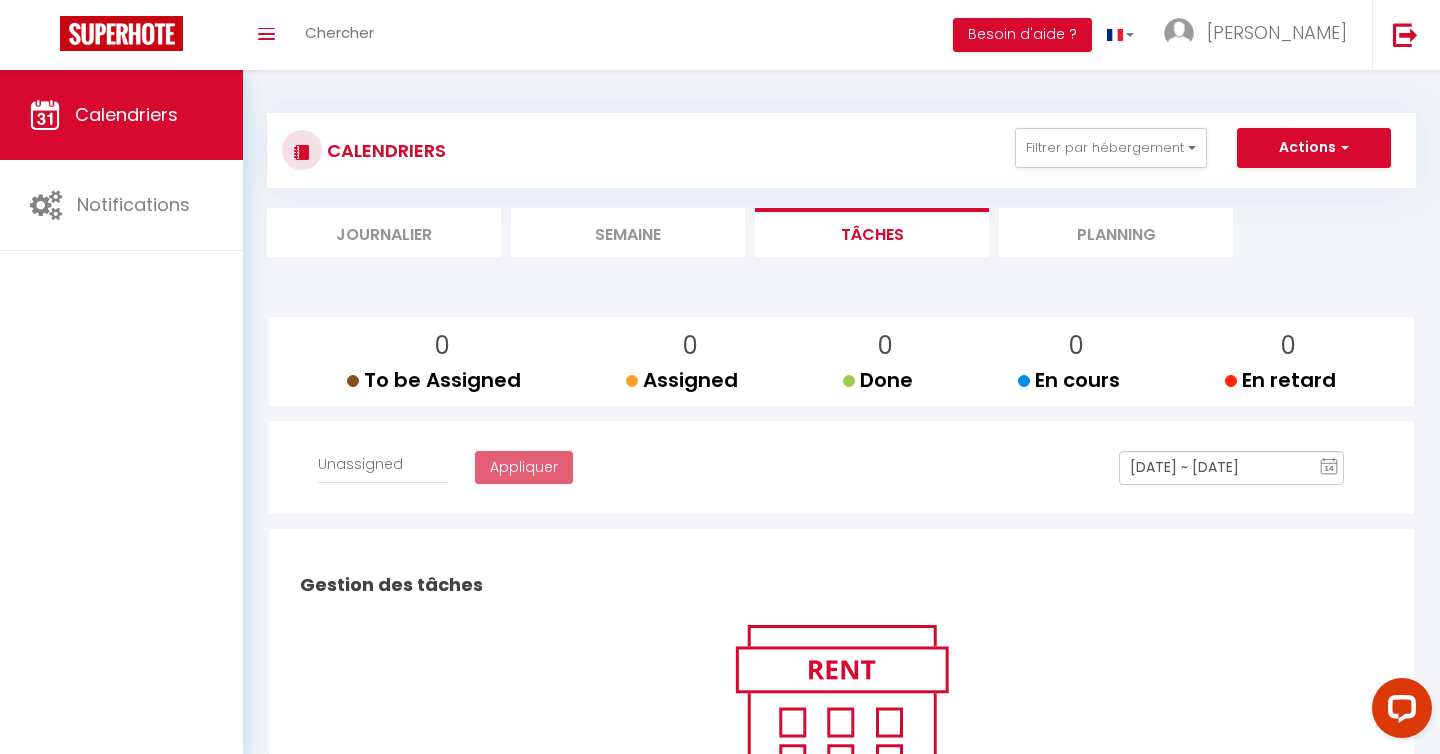 select 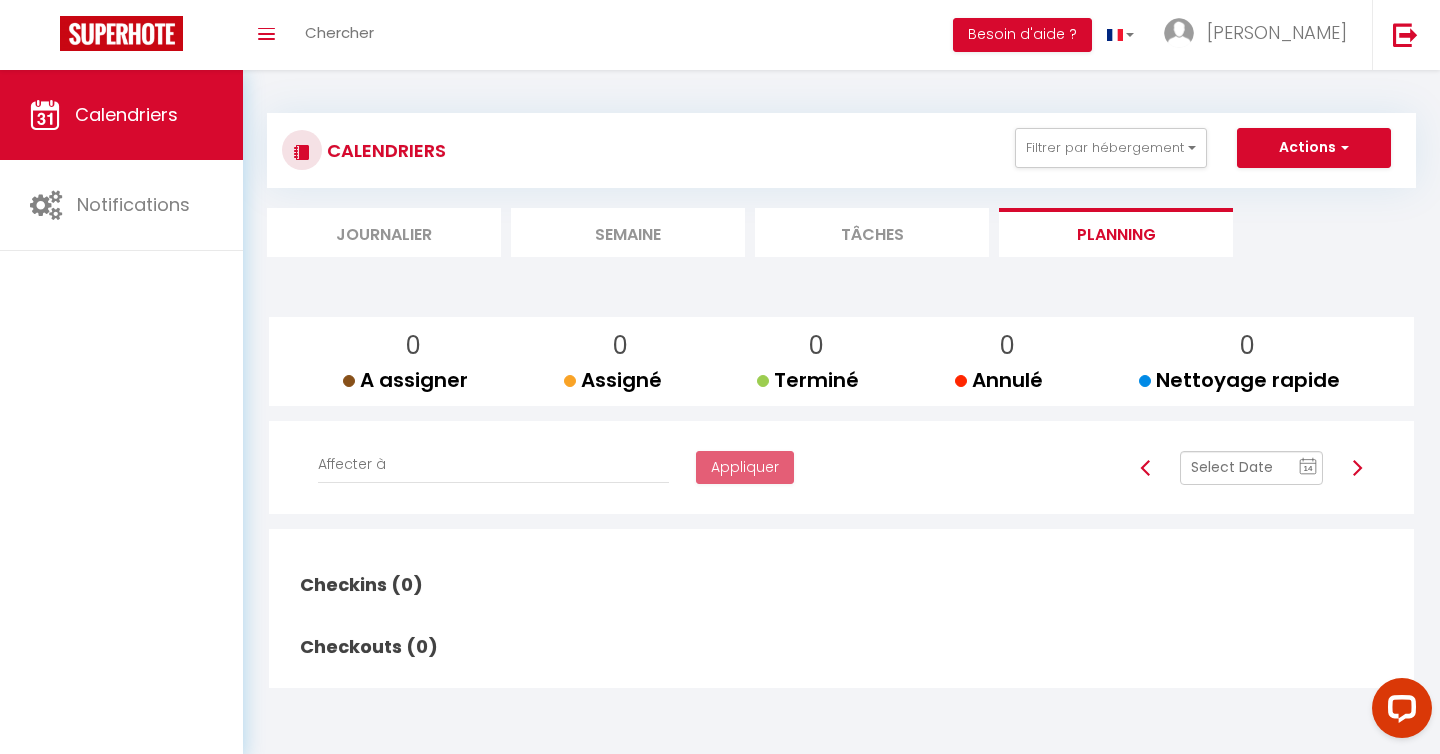 click on "Semaine" at bounding box center (628, 232) 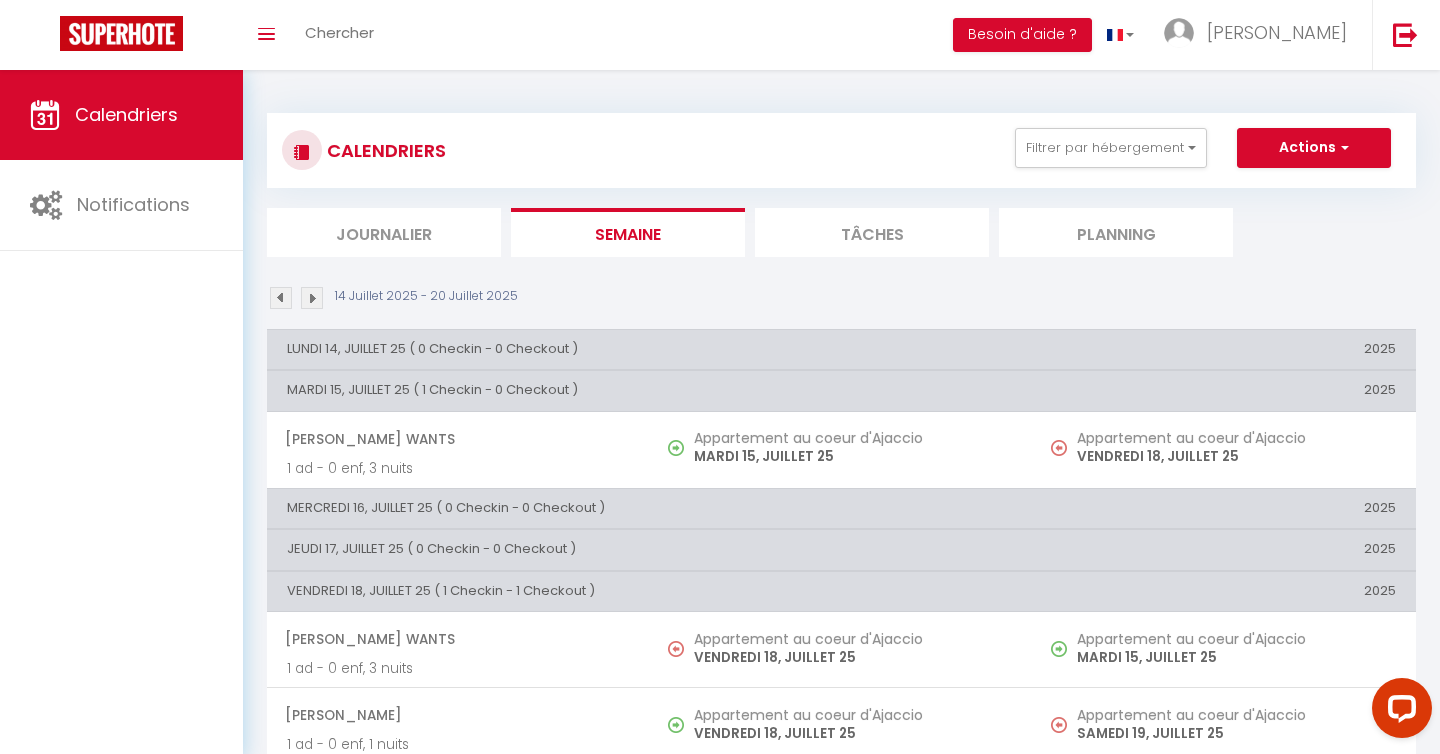 click on "Journalier" at bounding box center [384, 232] 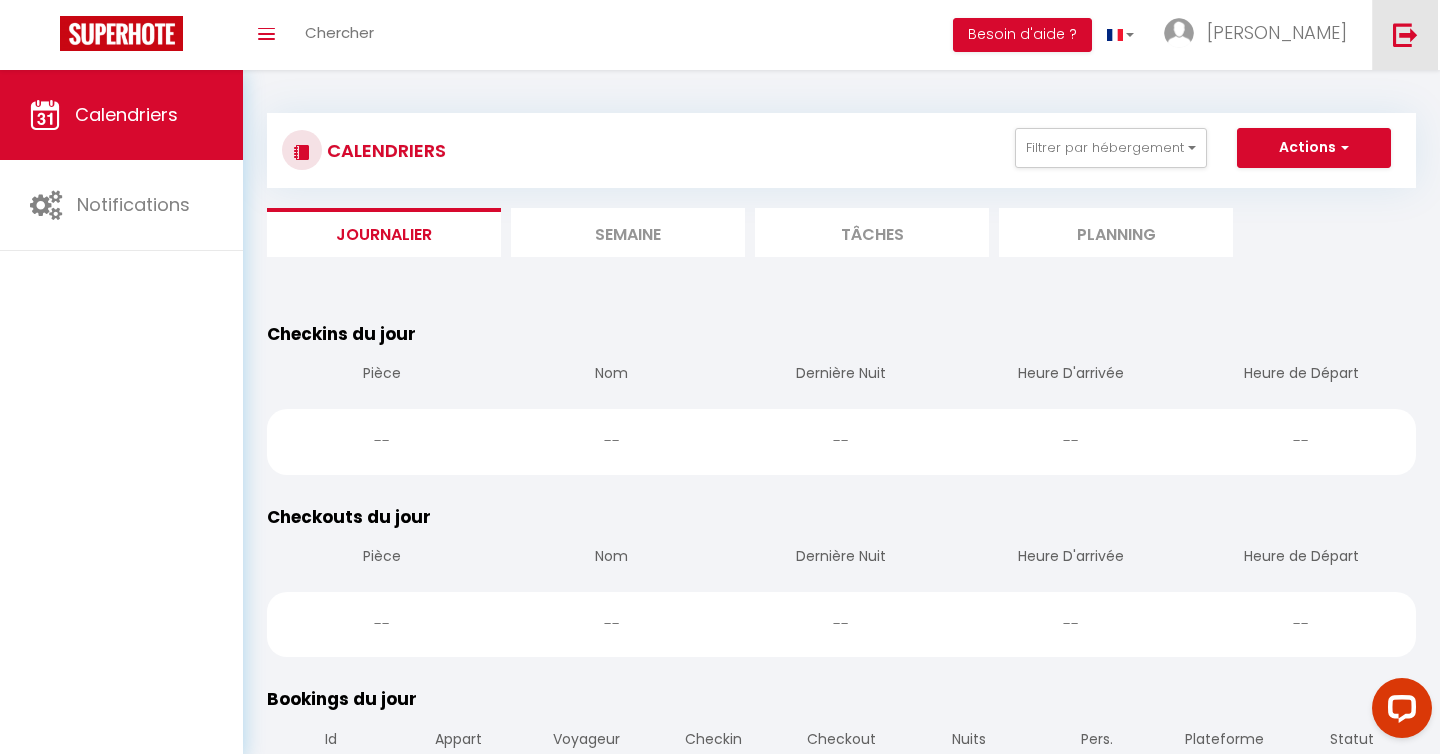 click at bounding box center (1405, 34) 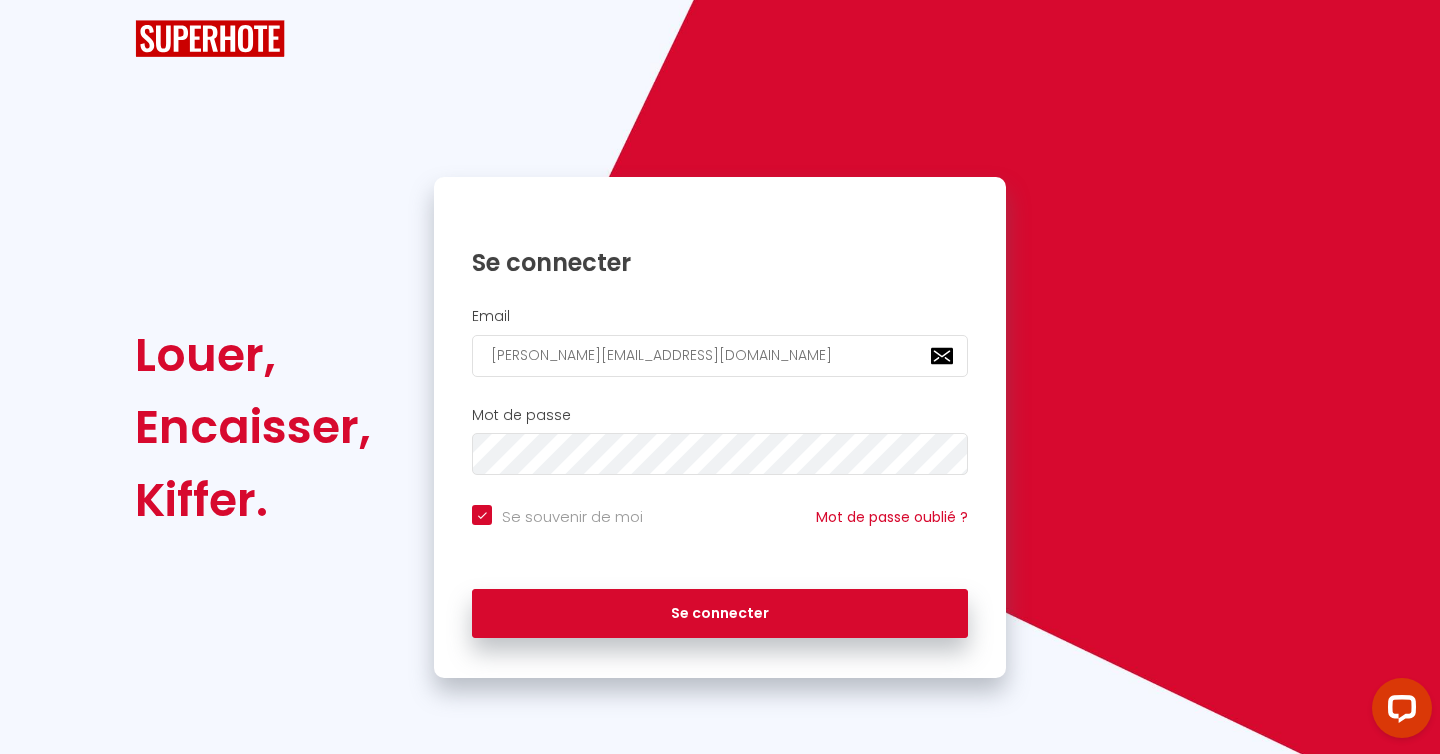 checkbox on "true" 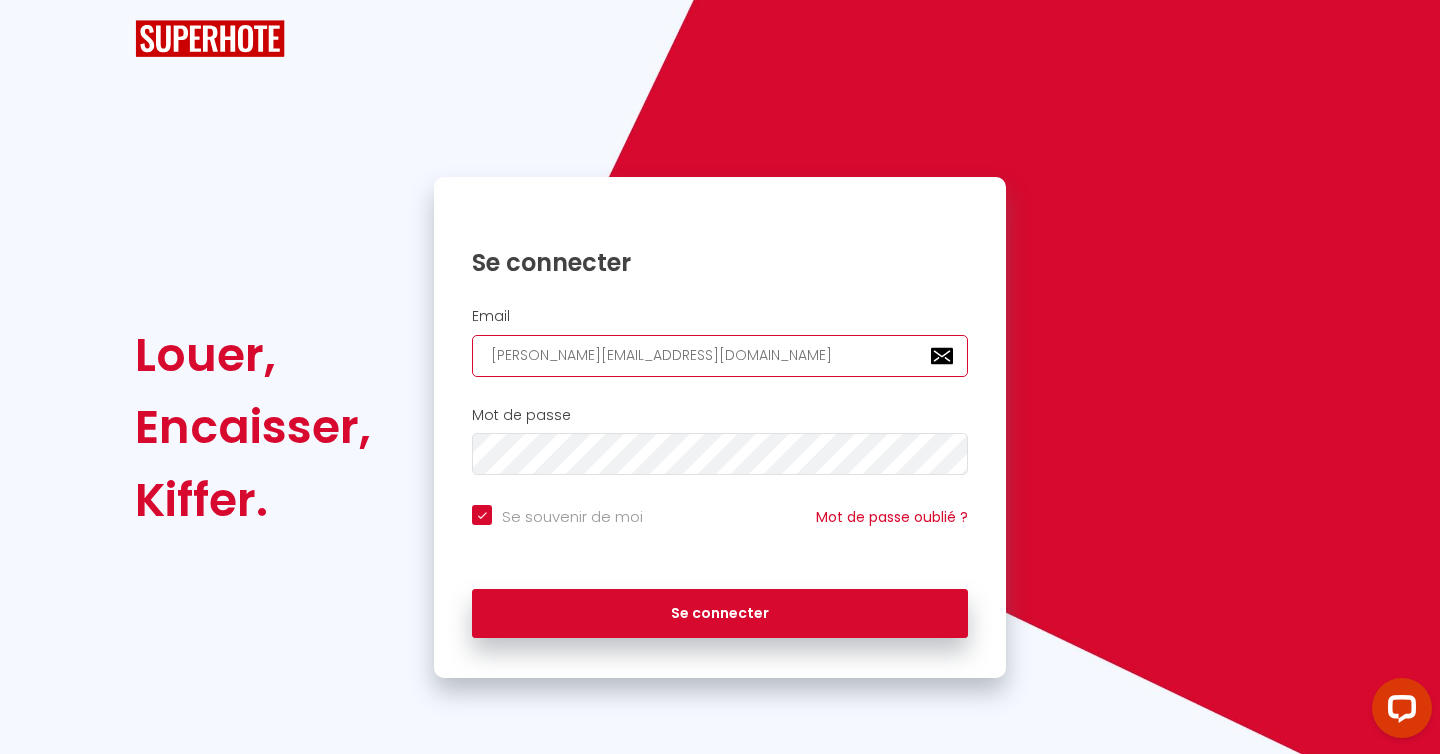 click on "[PERSON_NAME][EMAIL_ADDRESS][DOMAIN_NAME]" at bounding box center (720, 356) 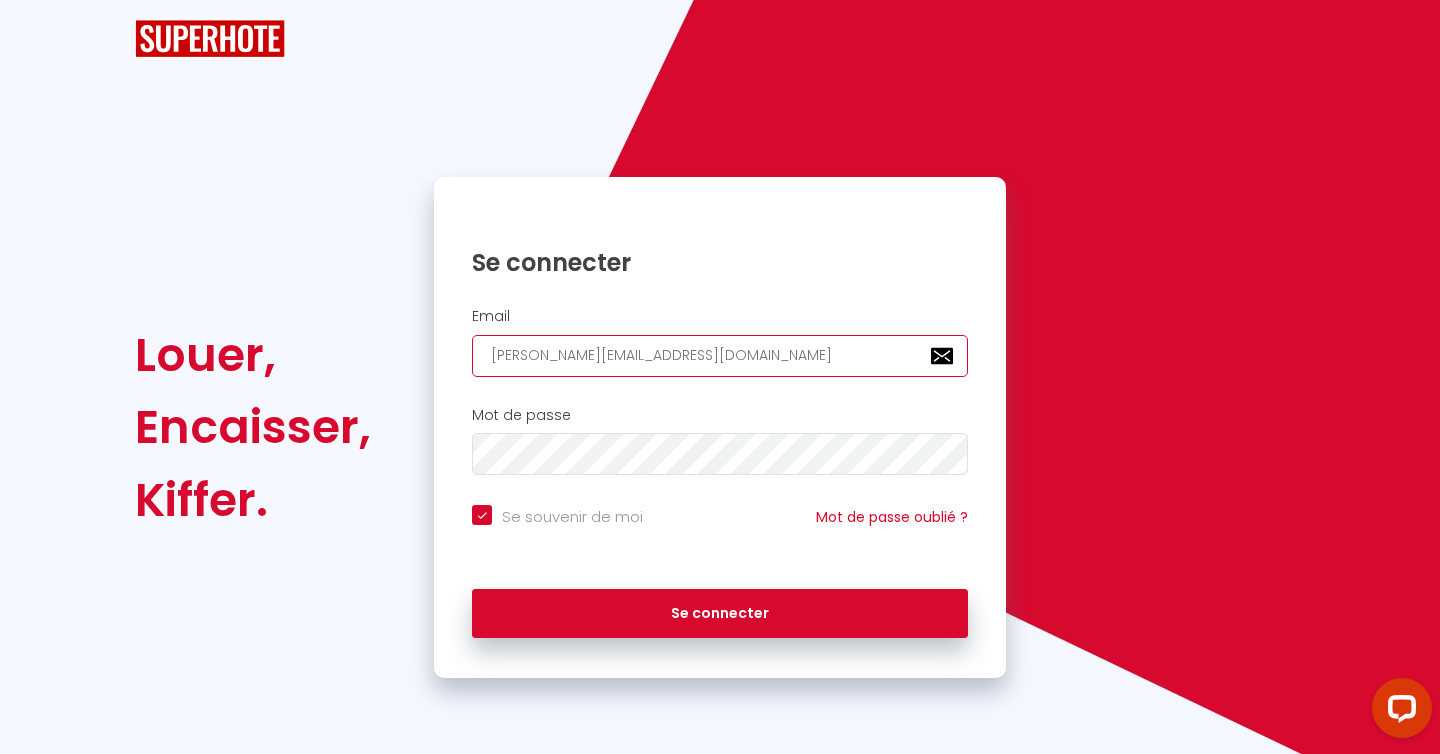 type on "[EMAIL_ADDRESS][DOMAIN_NAME]" 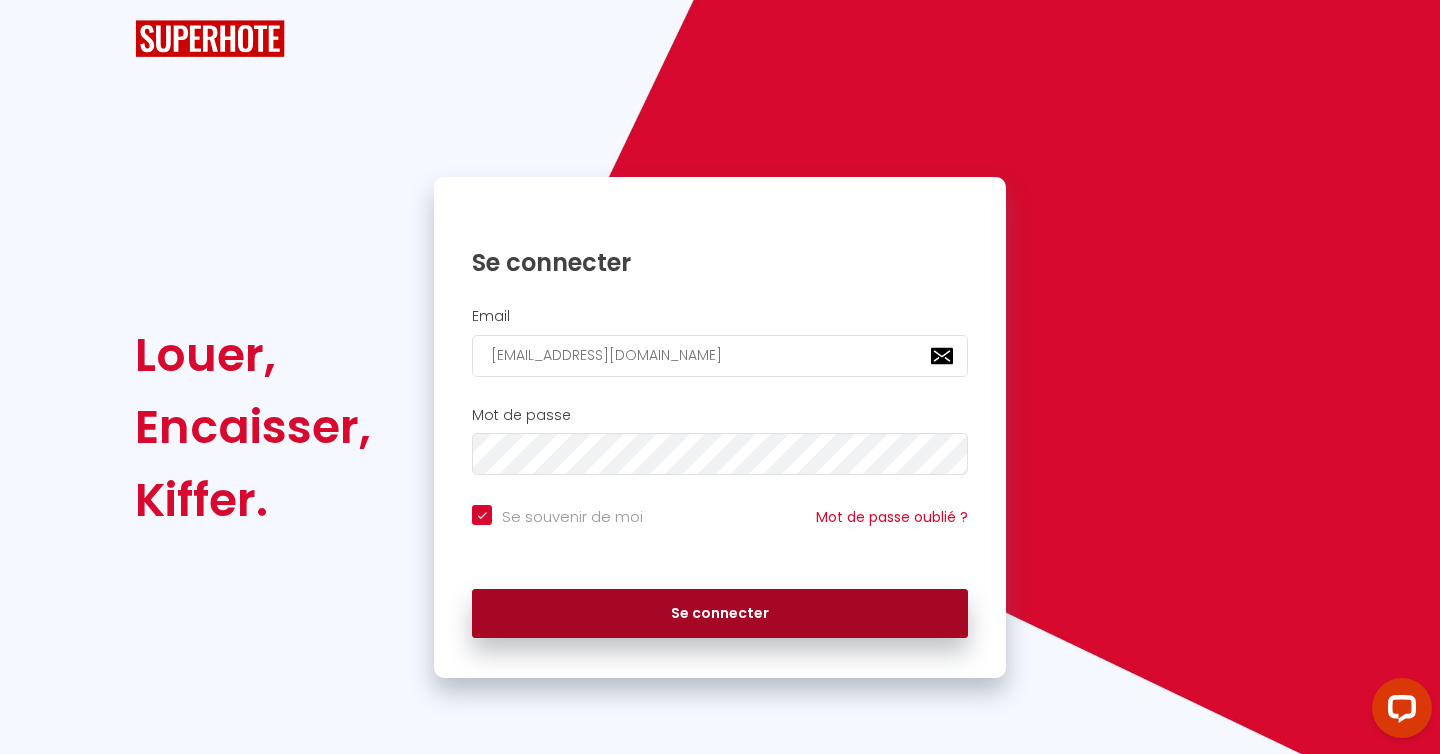 click on "Se connecter" at bounding box center [720, 614] 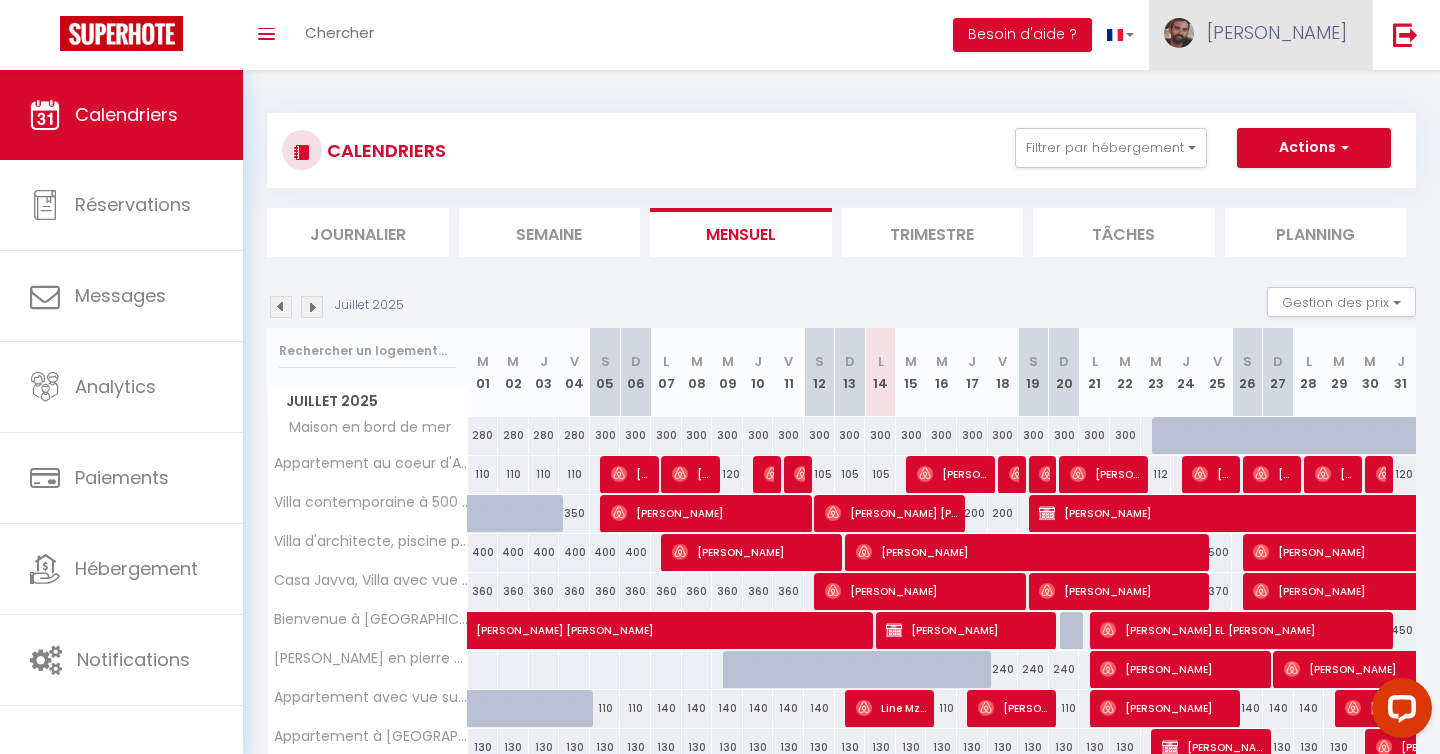 click on "[PERSON_NAME]" at bounding box center (1277, 32) 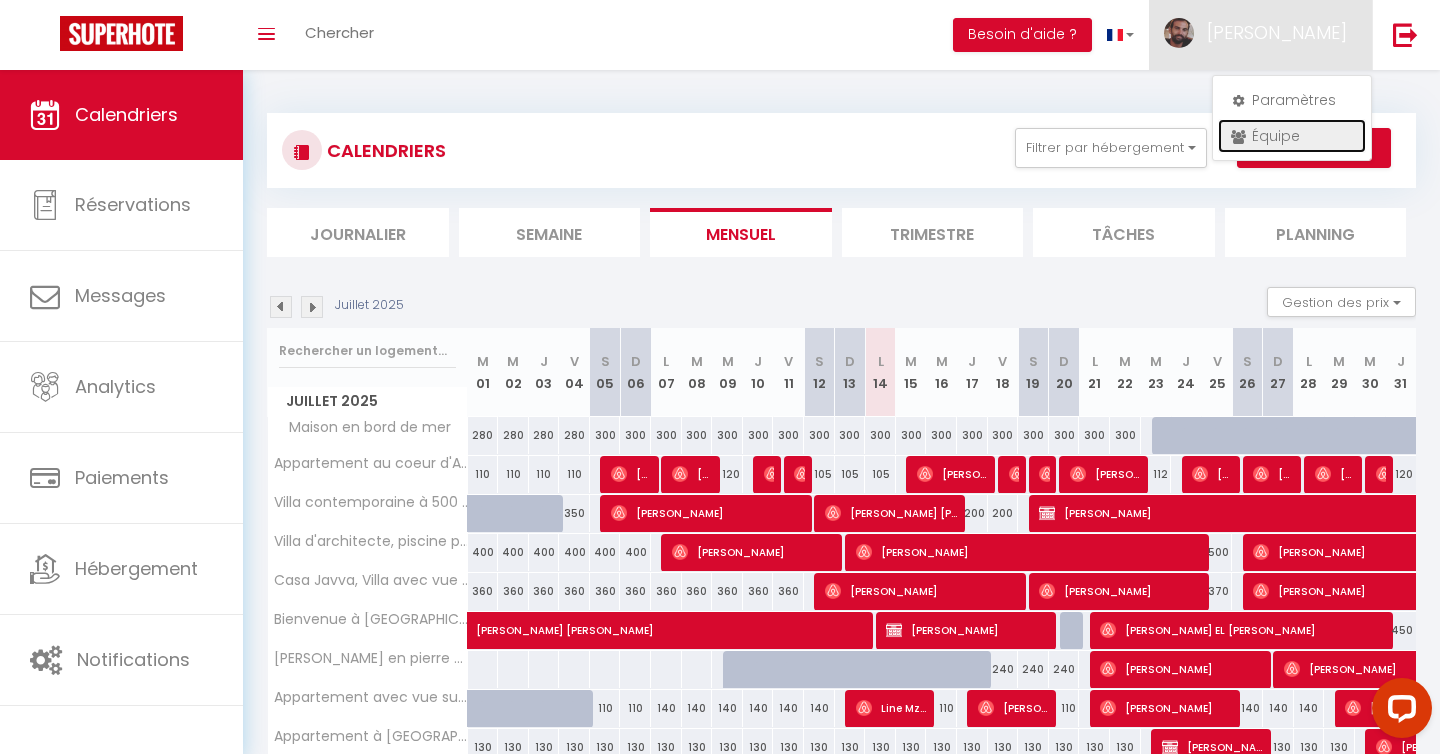 click on "Équipe" at bounding box center [1292, 136] 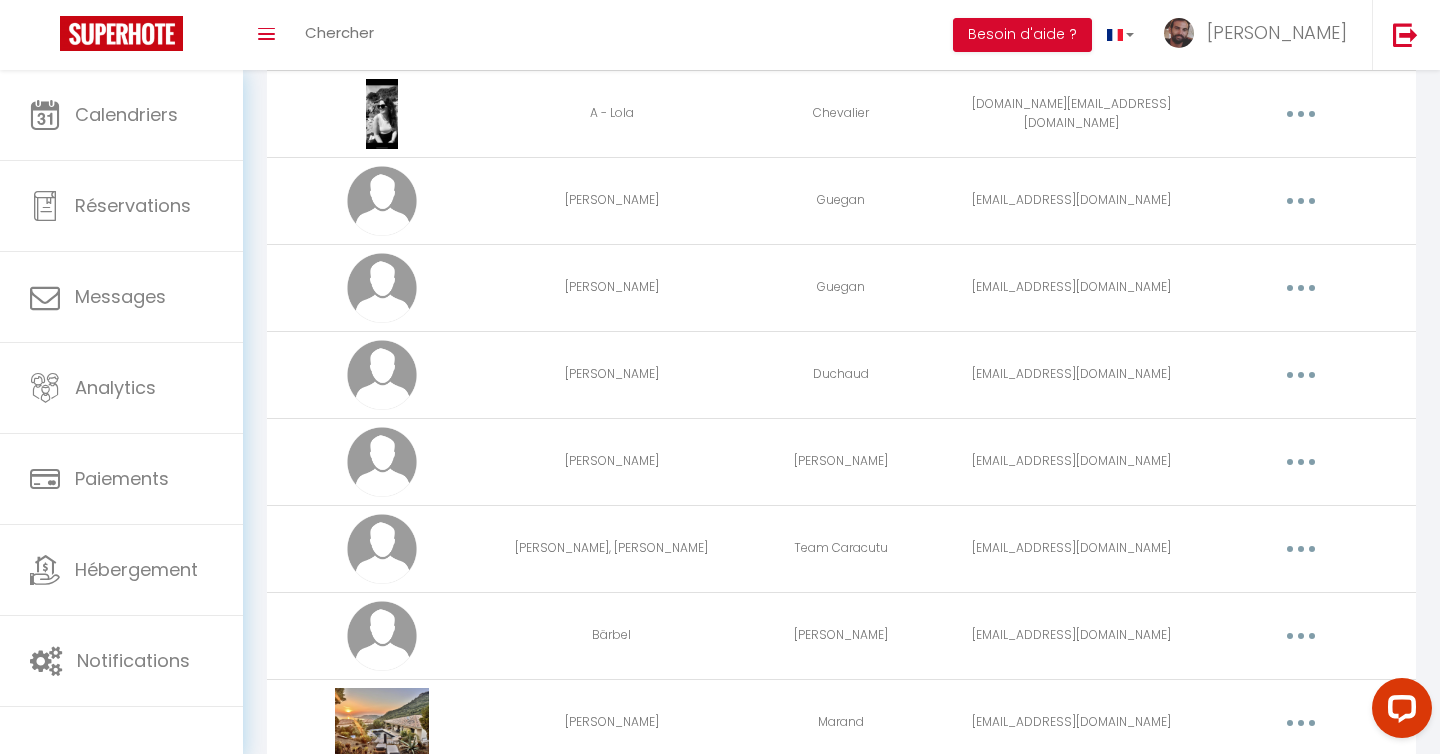 scroll, scrollTop: 1114, scrollLeft: 0, axis: vertical 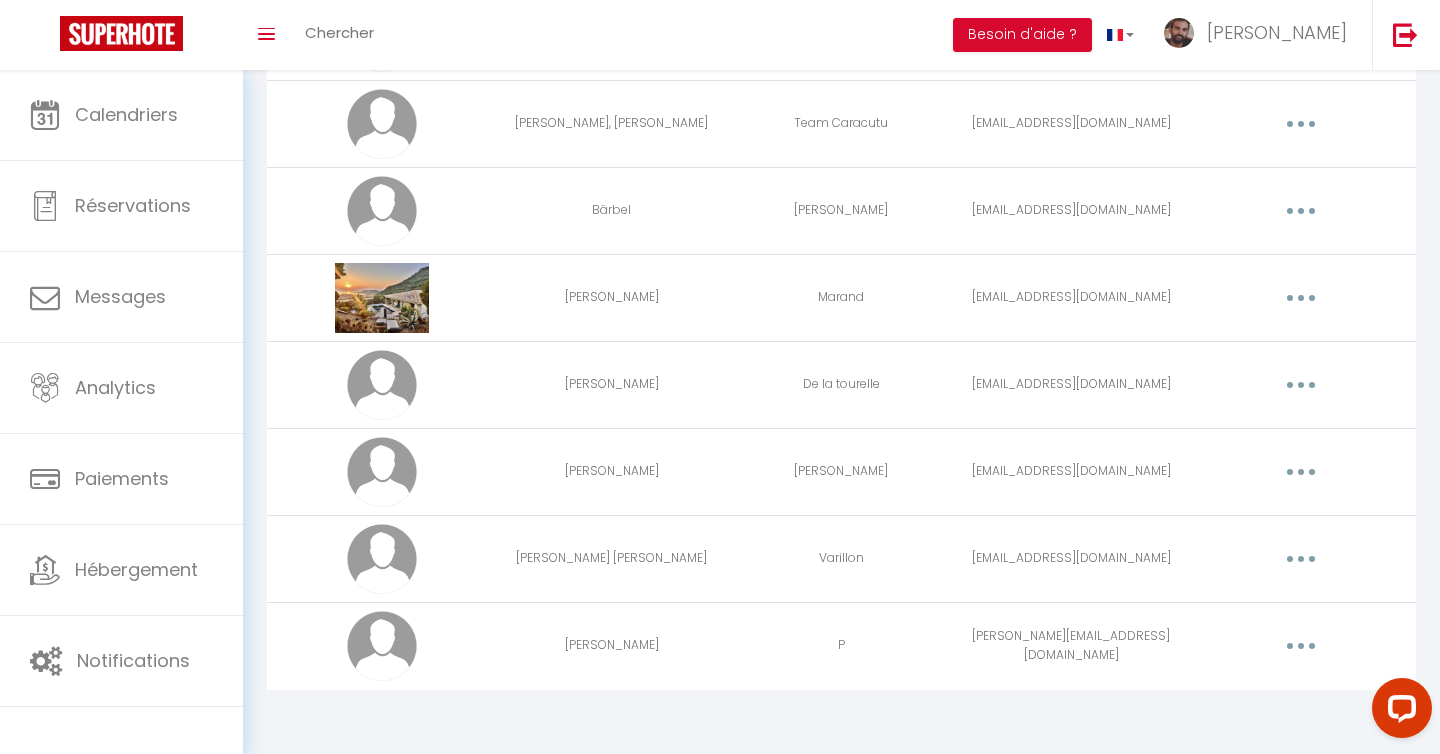 click at bounding box center (1301, 646) 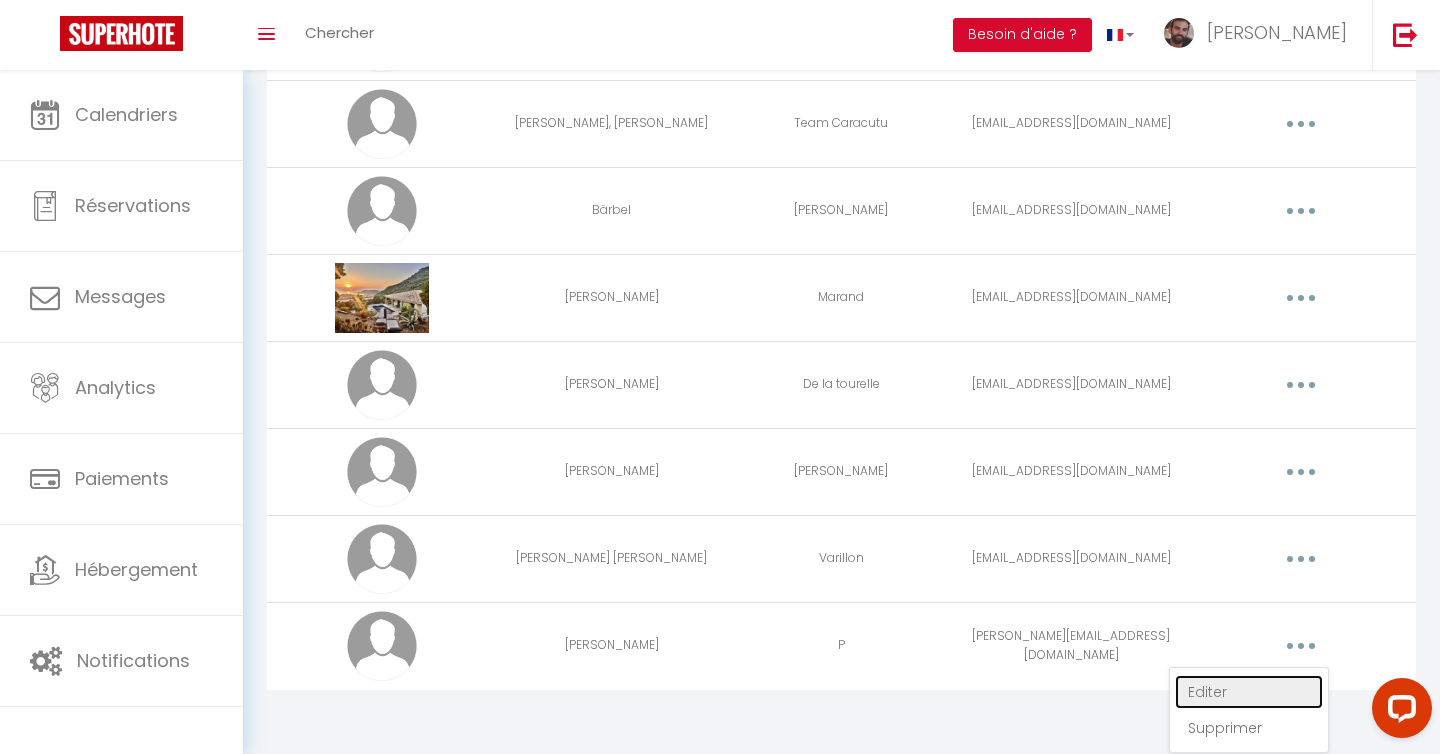 click on "Editer" at bounding box center (1249, 692) 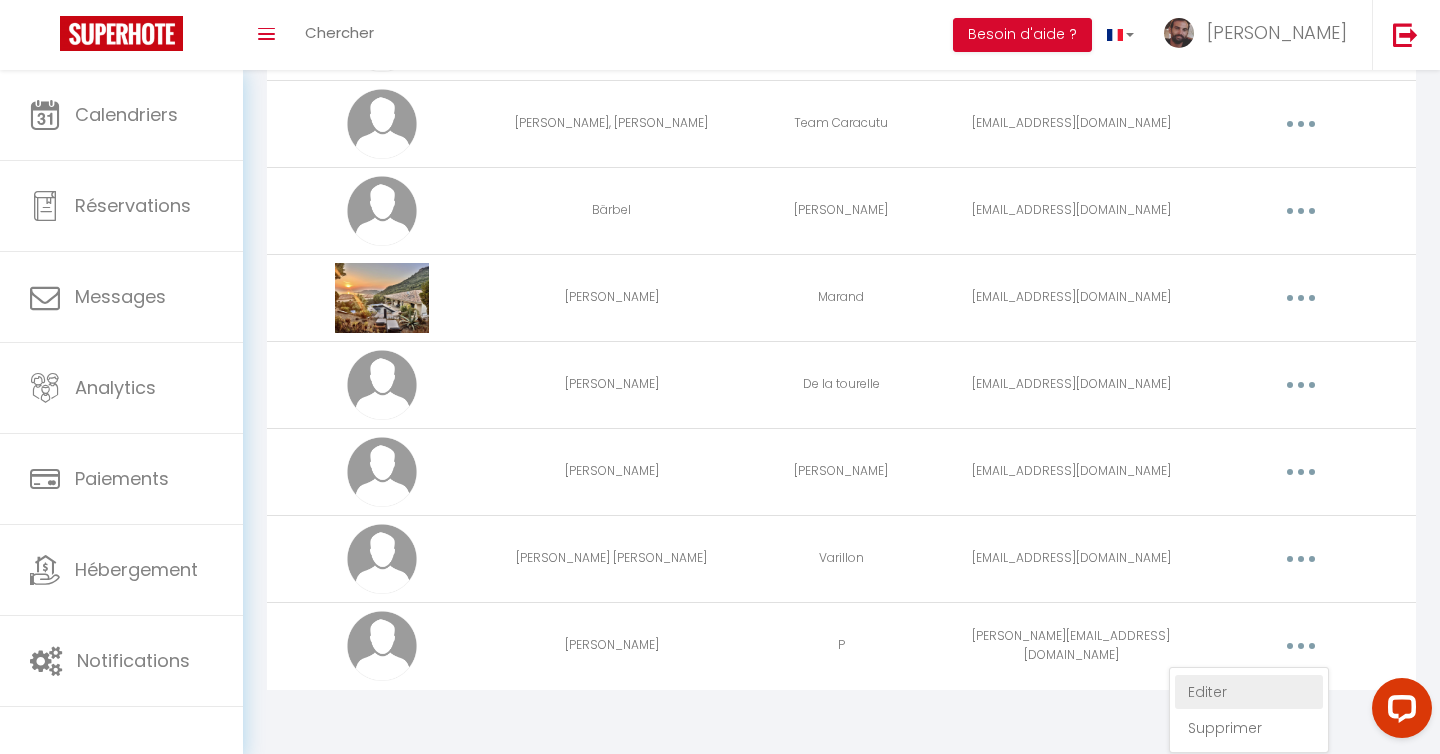 scroll, scrollTop: 70, scrollLeft: 0, axis: vertical 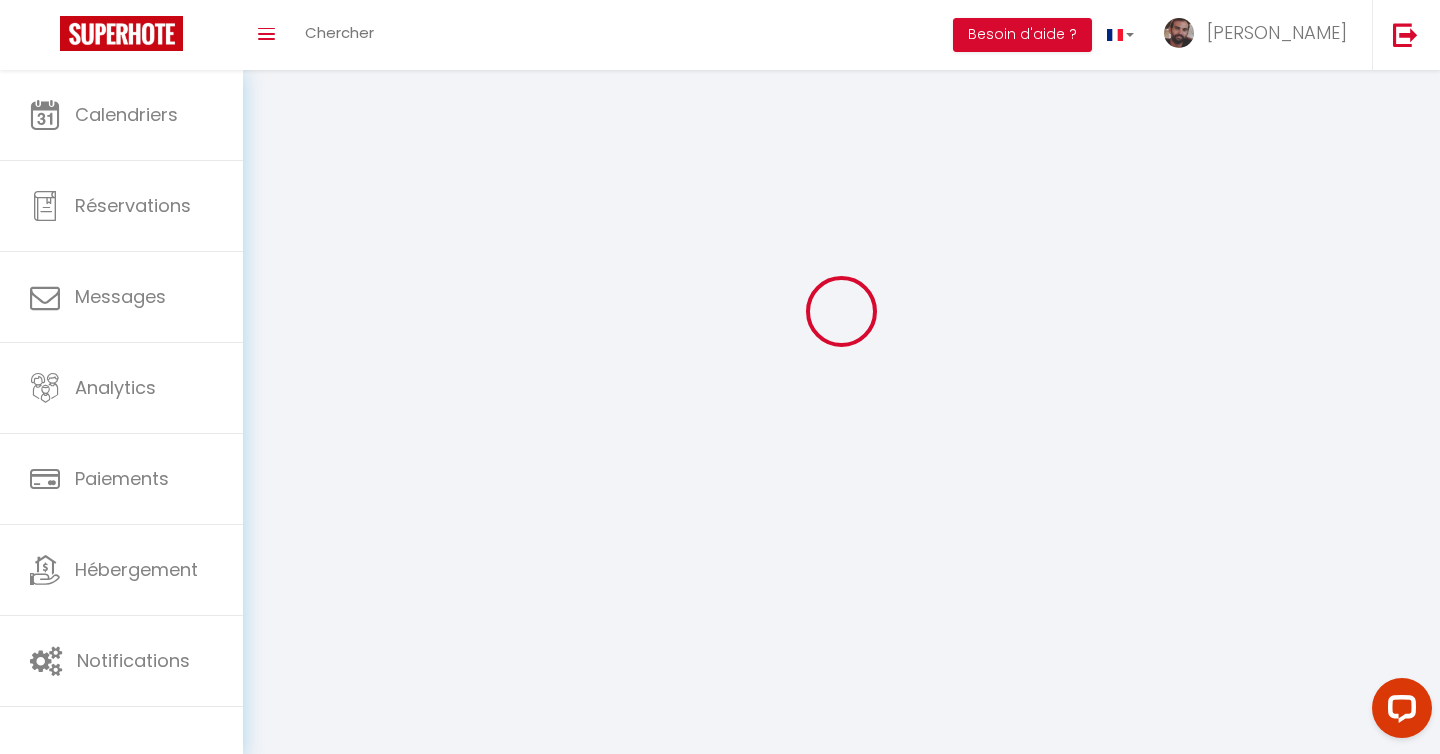 type on "[PERSON_NAME]" 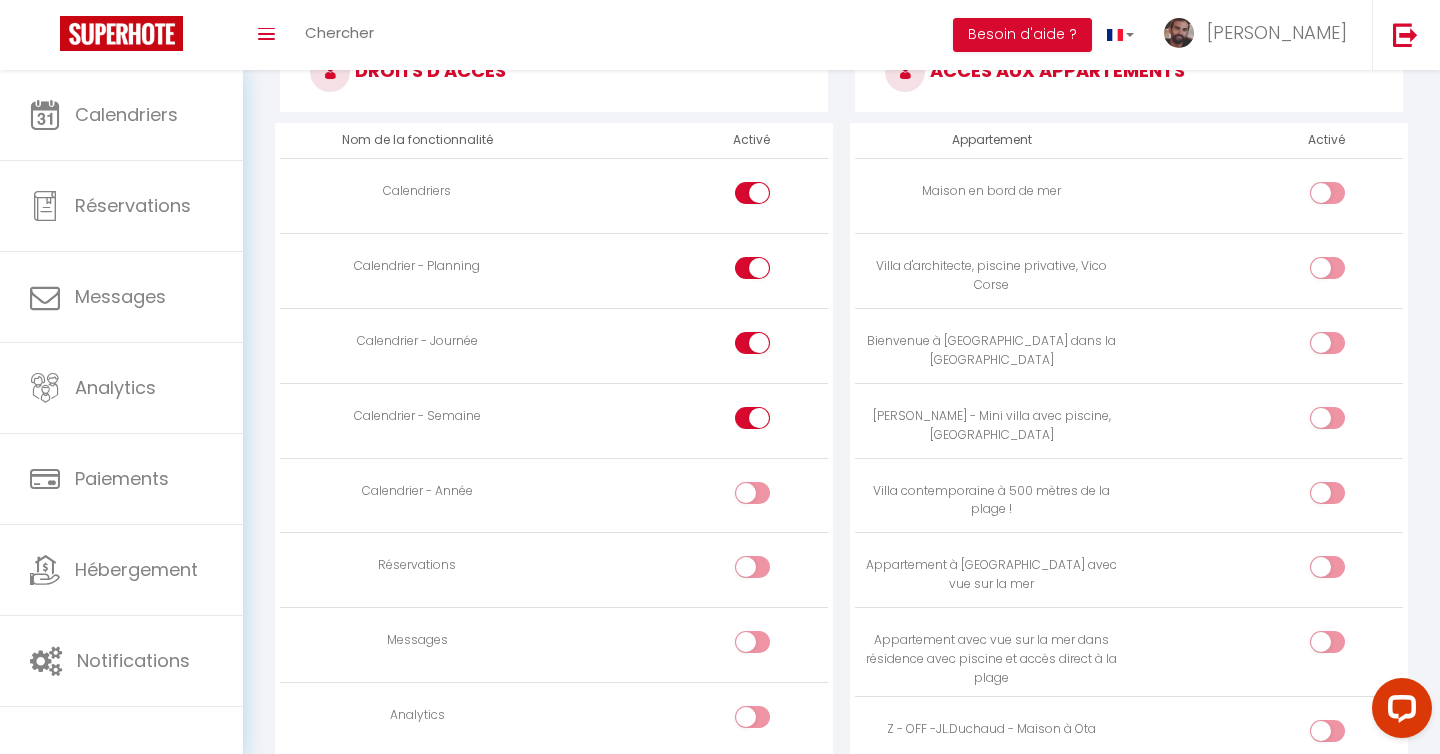 scroll, scrollTop: 1119, scrollLeft: 0, axis: vertical 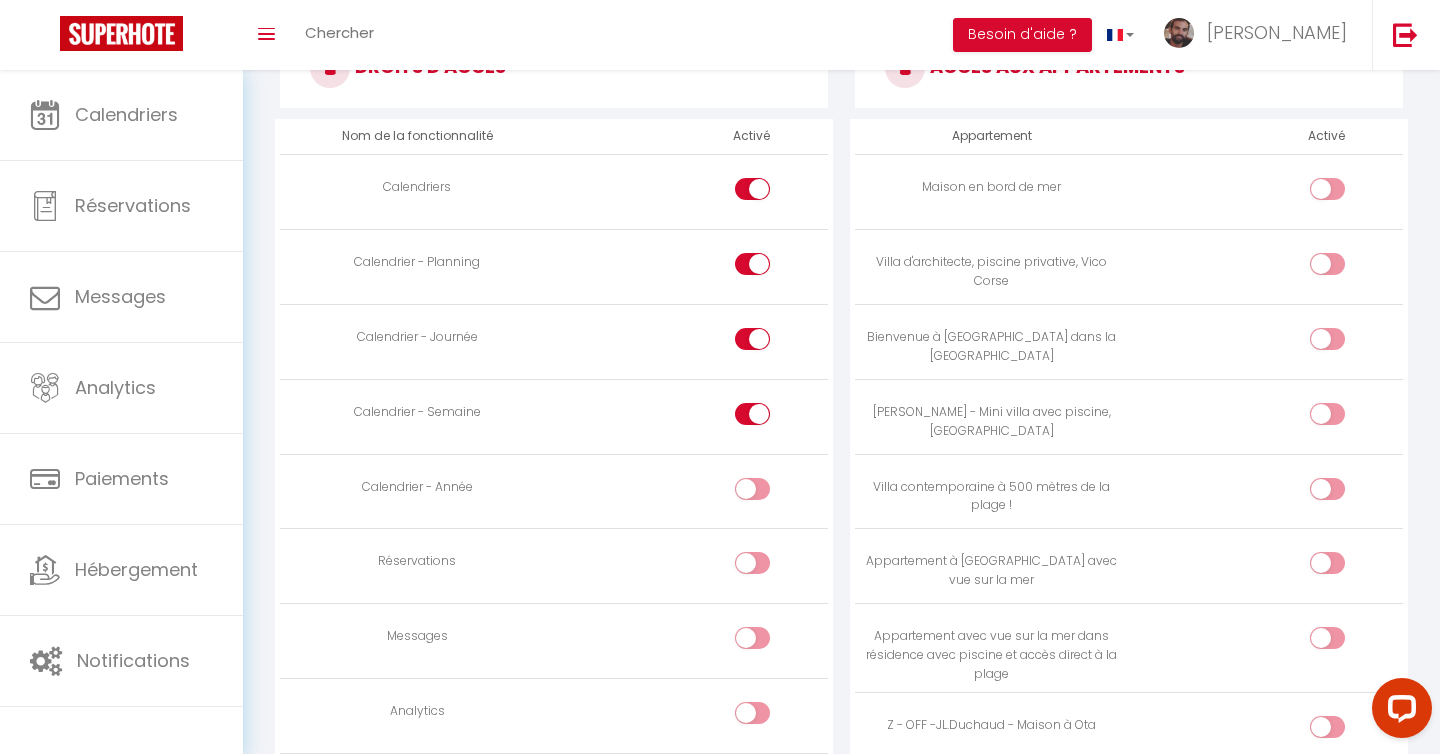 click at bounding box center (770, 493) 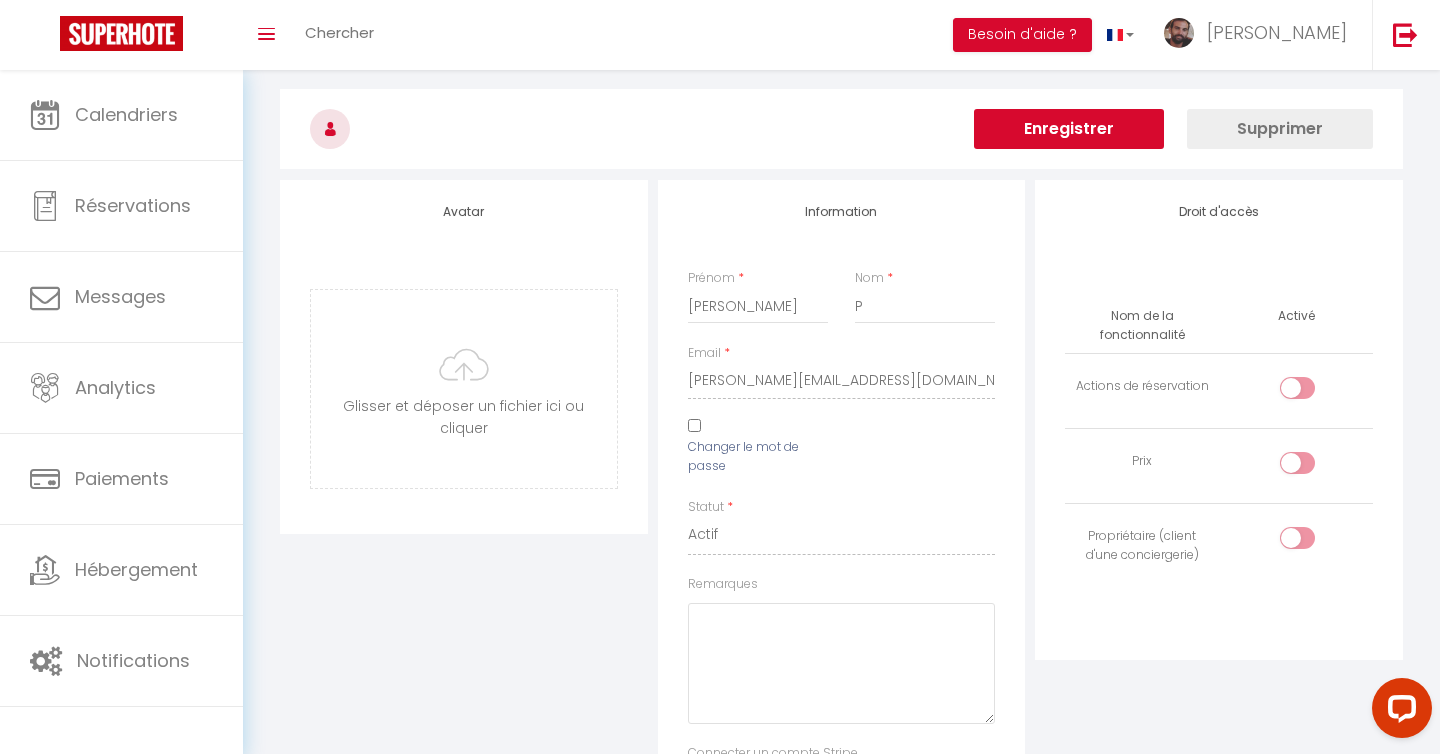 scroll, scrollTop: 0, scrollLeft: 0, axis: both 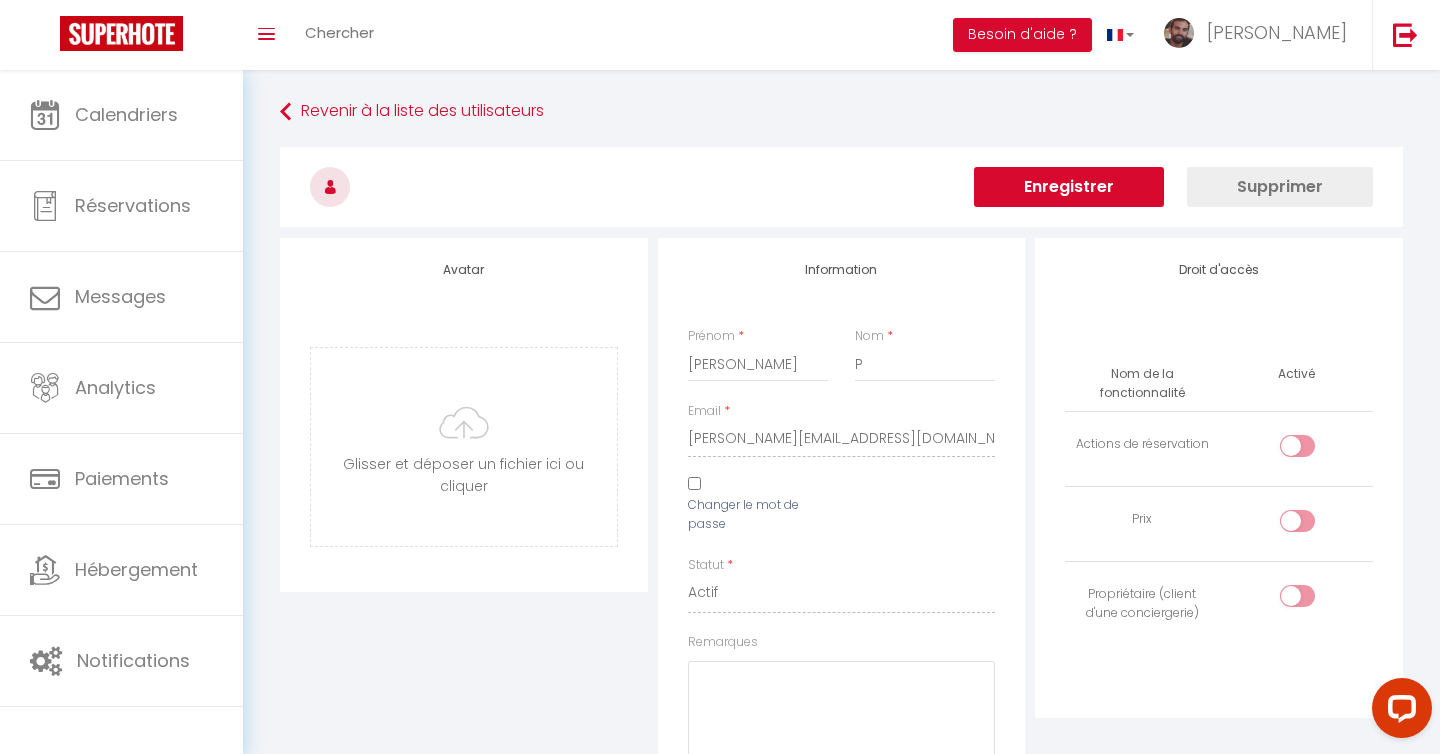 click on "Enregistrer" at bounding box center (1069, 187) 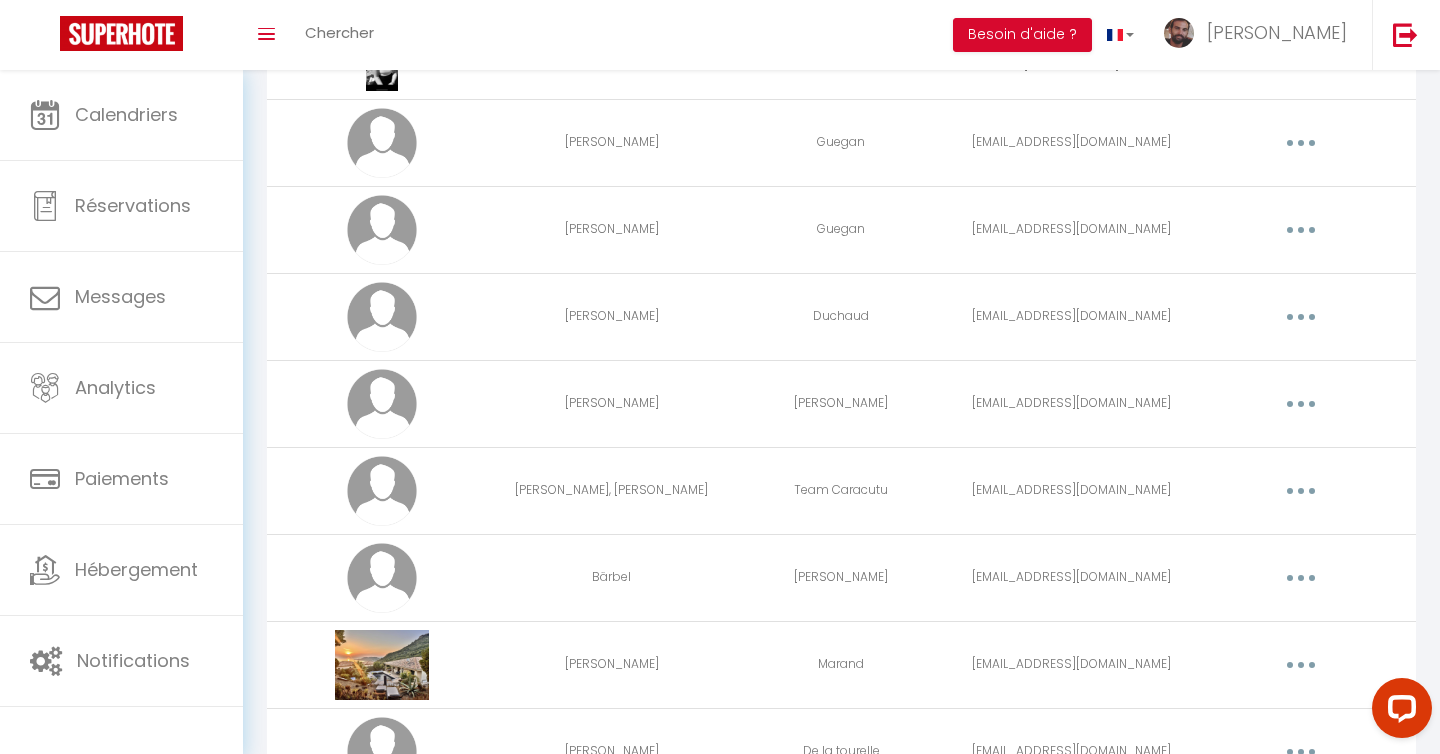 scroll, scrollTop: 0, scrollLeft: 0, axis: both 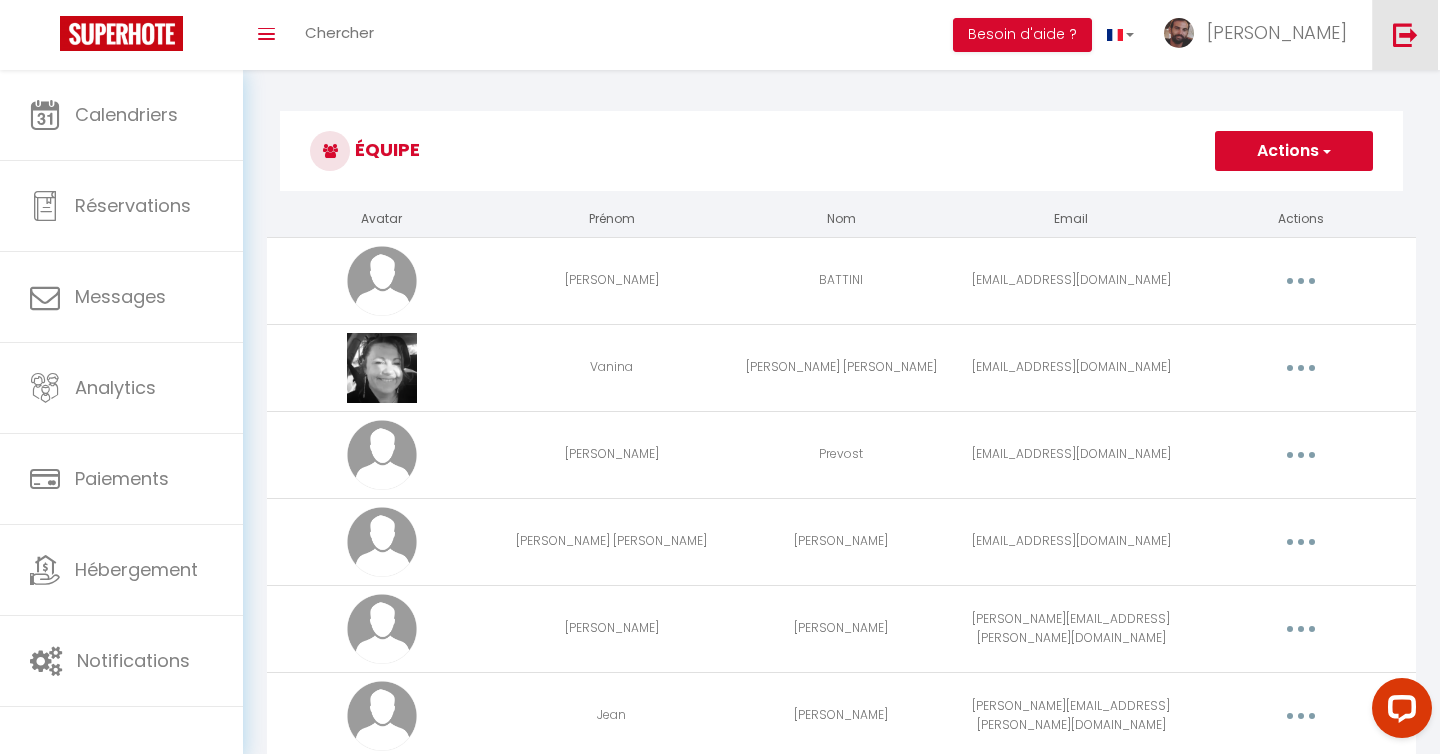 click at bounding box center [1405, 34] 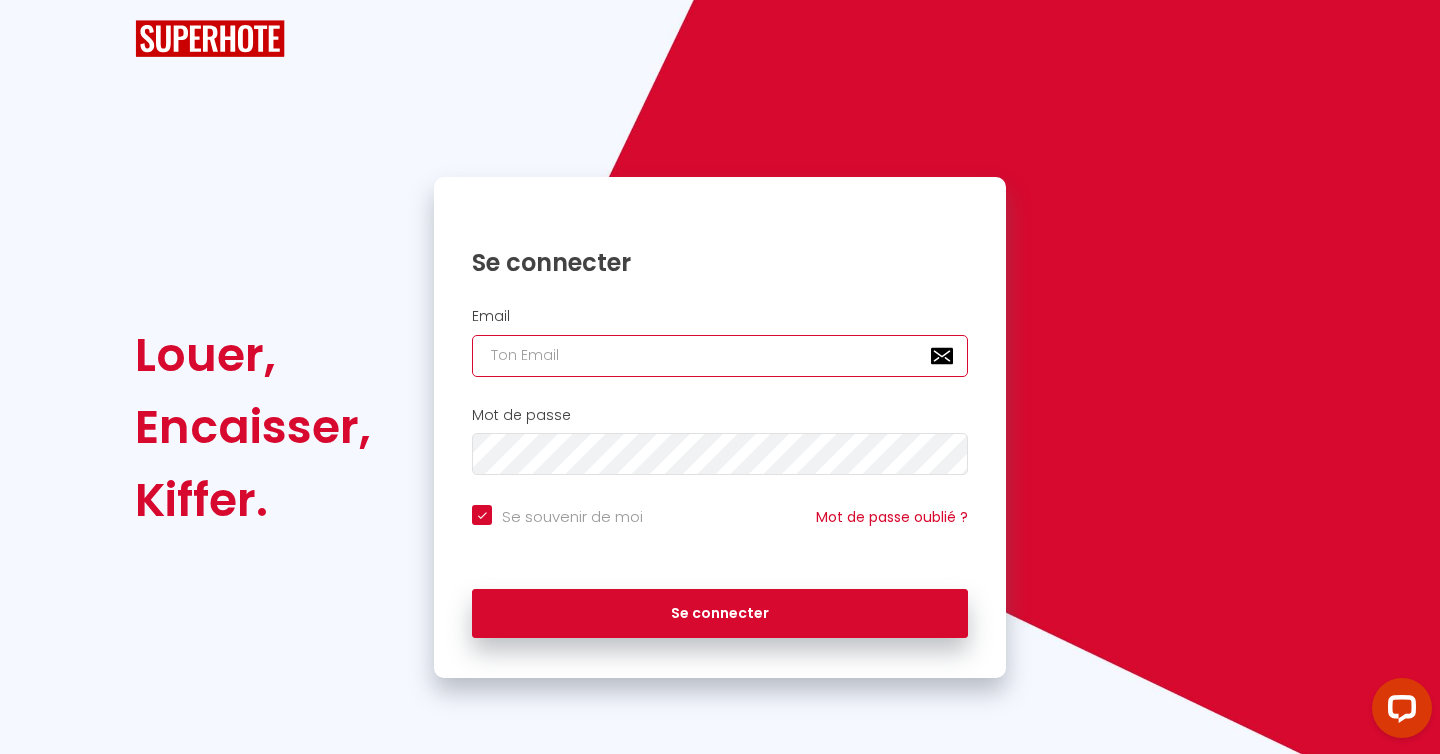 type on "[EMAIL_ADDRESS][DOMAIN_NAME]" 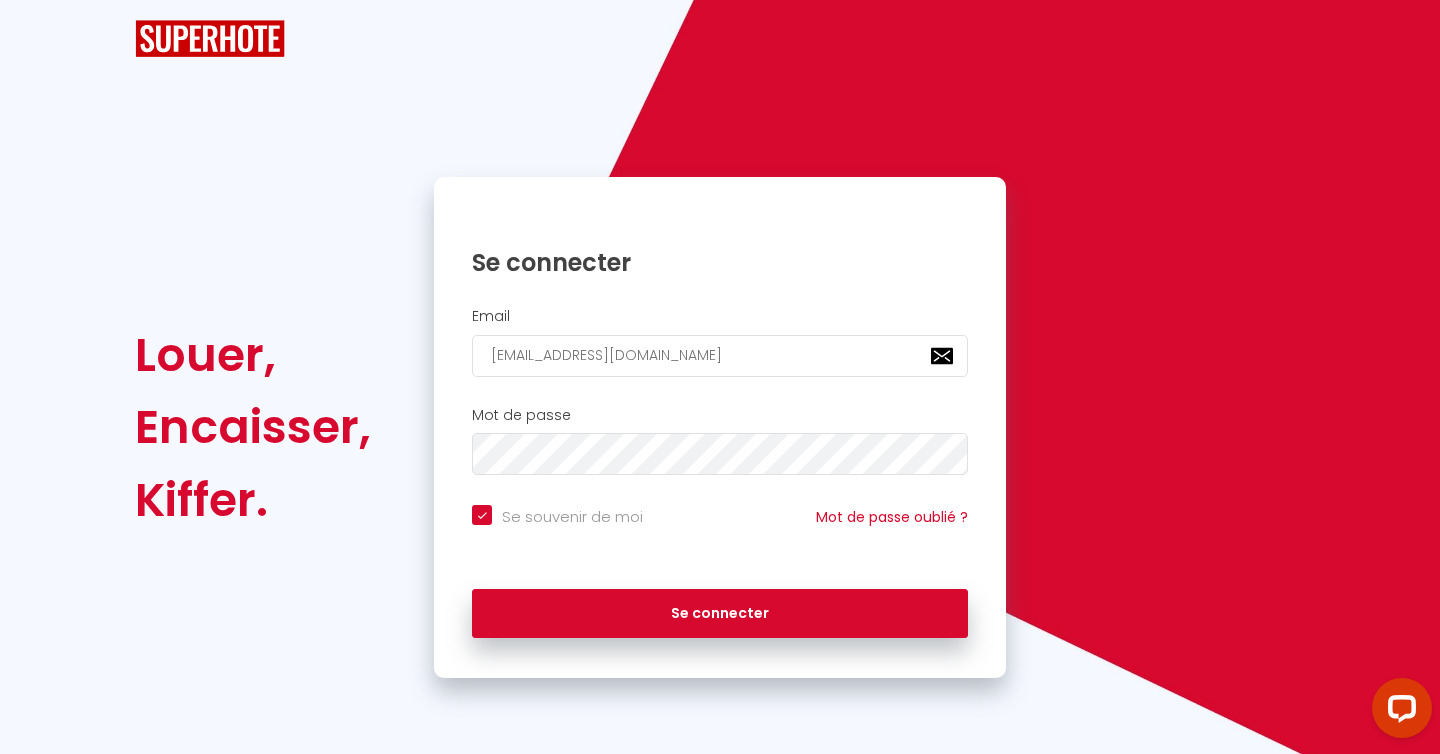 checkbox on "true" 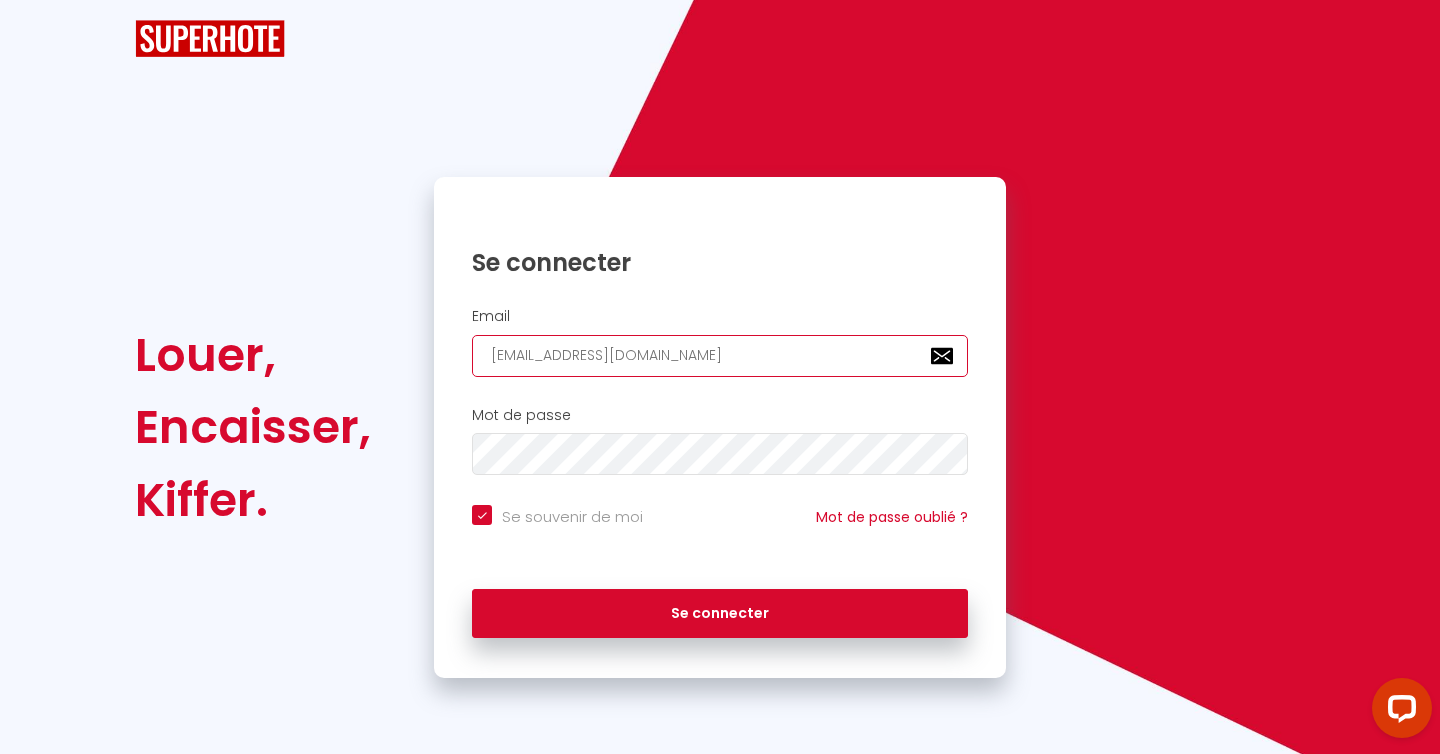 click on "[EMAIL_ADDRESS][DOMAIN_NAME]" at bounding box center (720, 356) 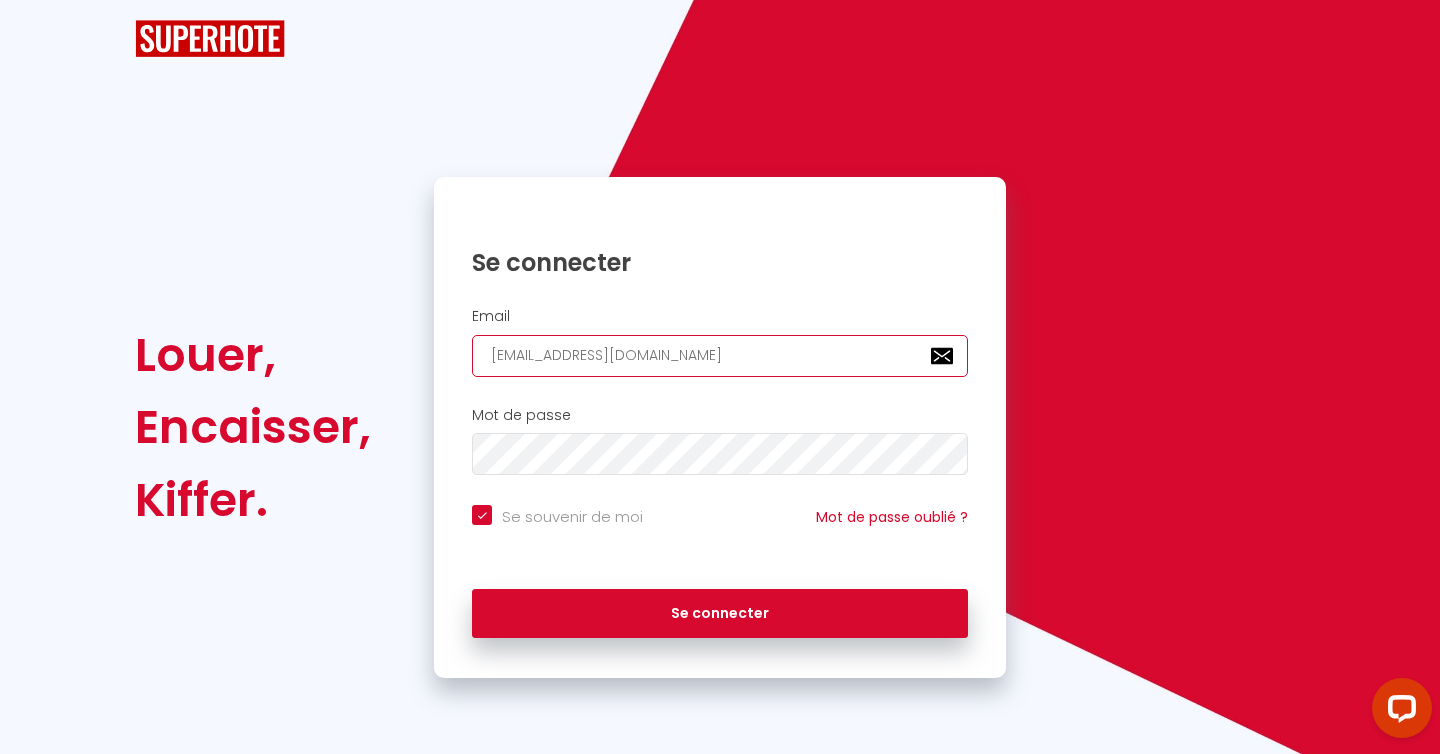 type on "[PERSON_NAME][EMAIL_ADDRESS][DOMAIN_NAME]" 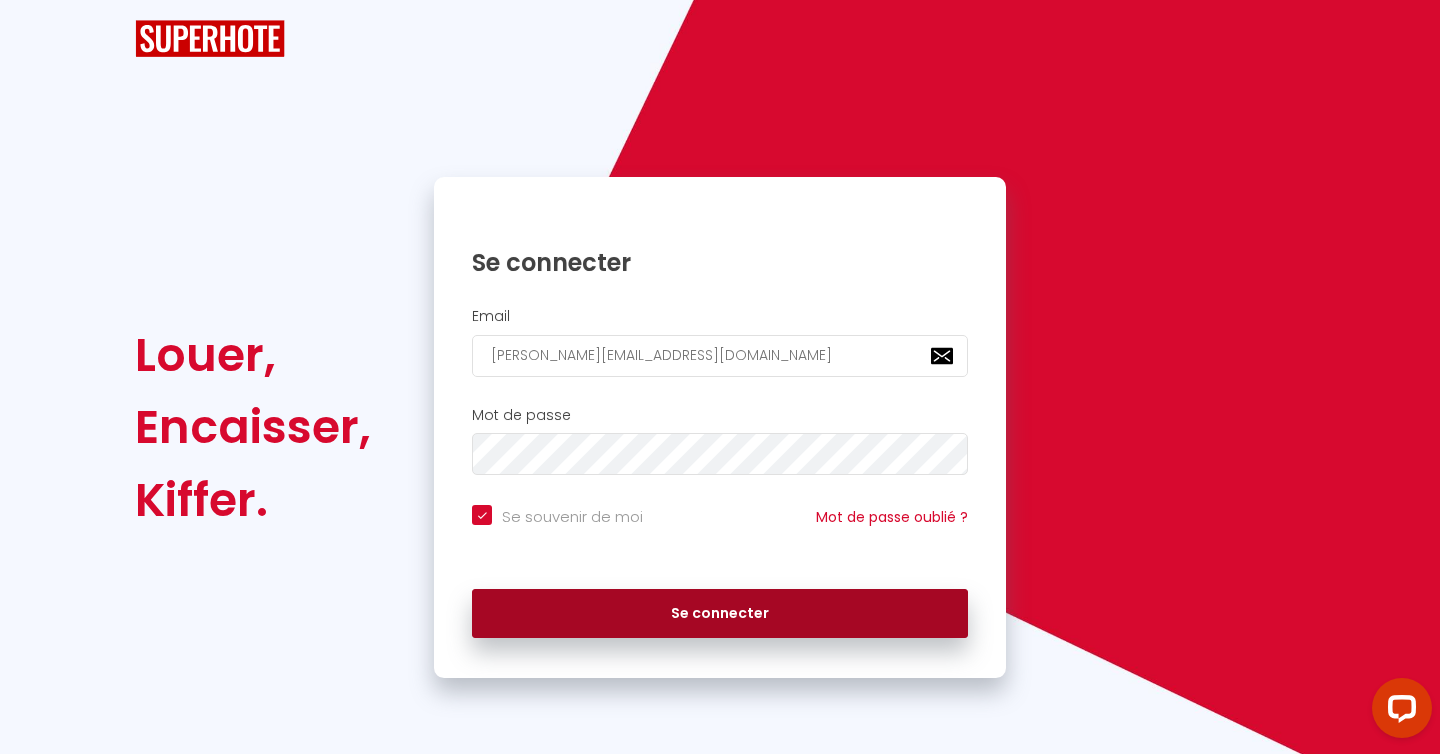 click on "Se connecter" at bounding box center (720, 614) 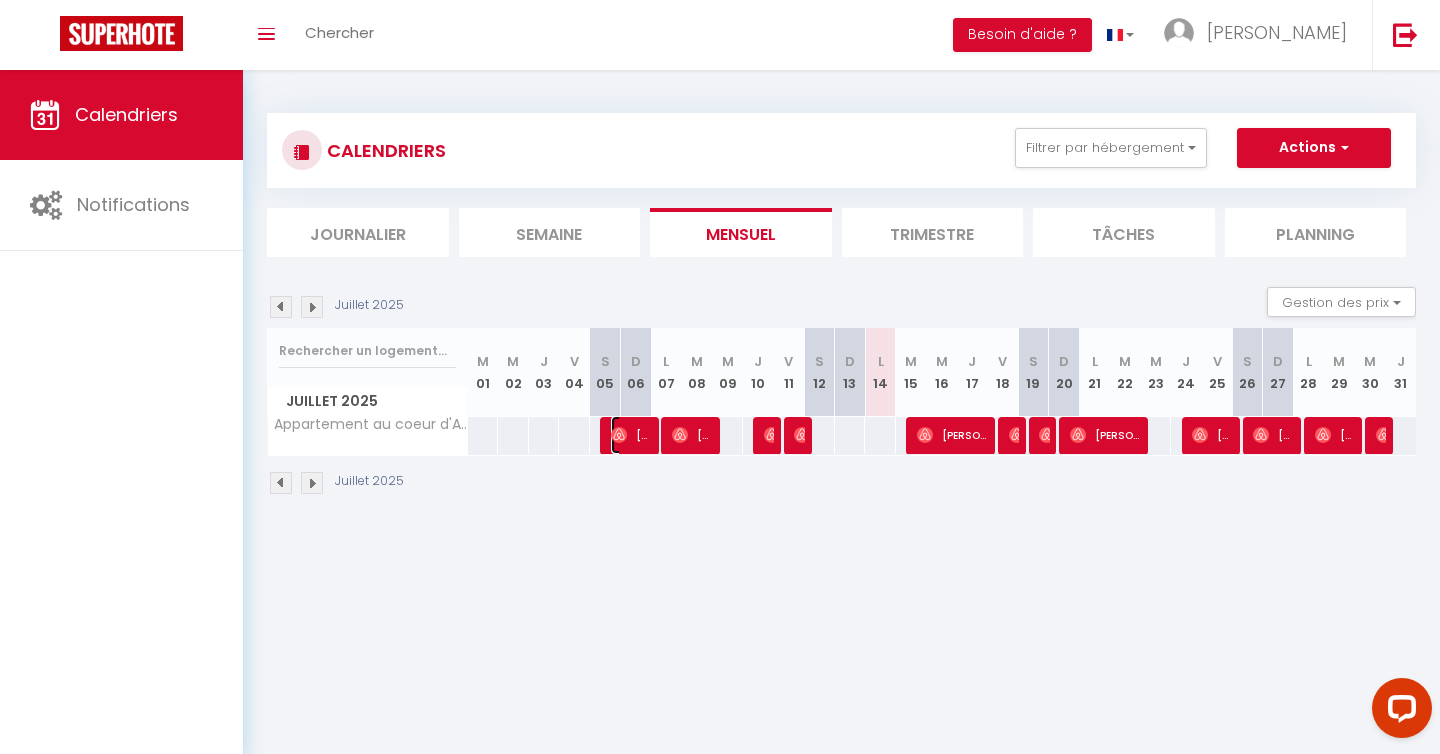 click at bounding box center (619, 435) 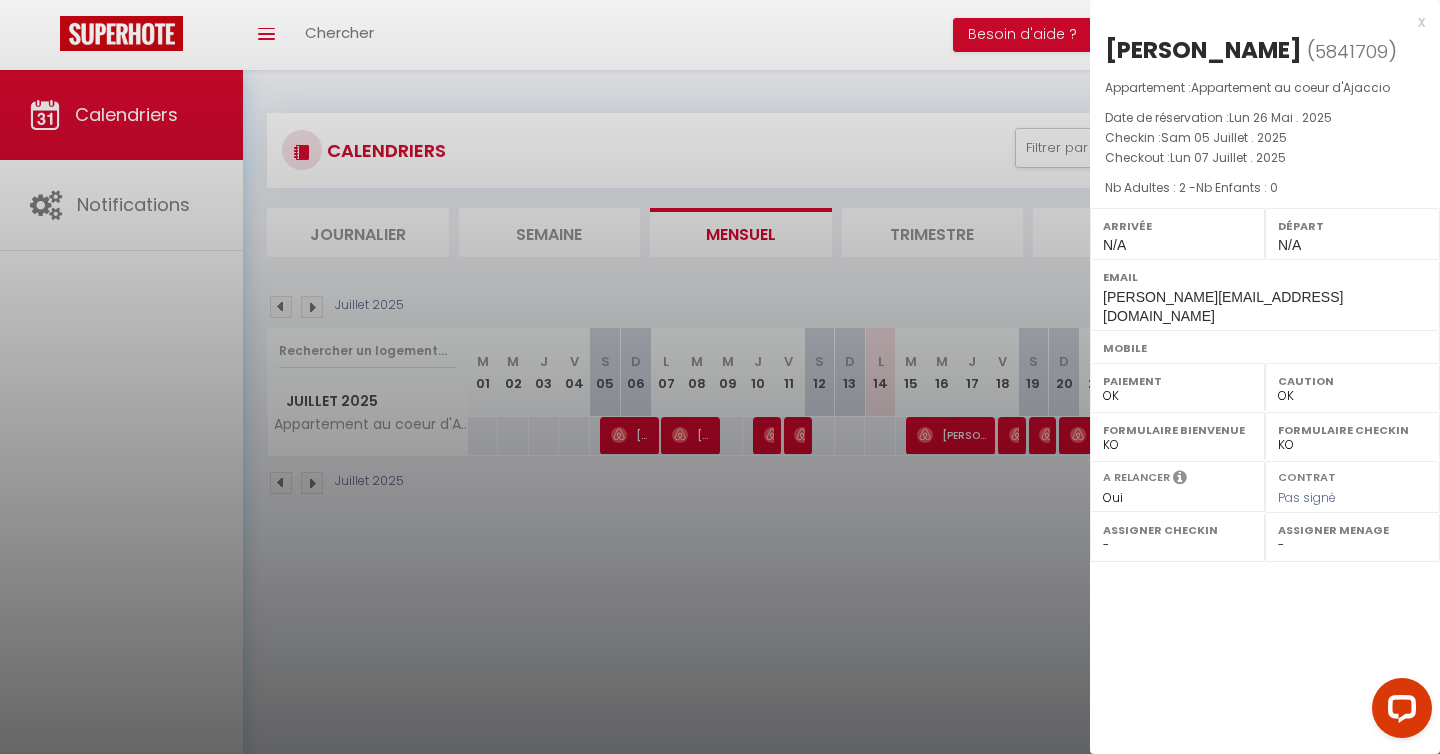 click at bounding box center (720, 377) 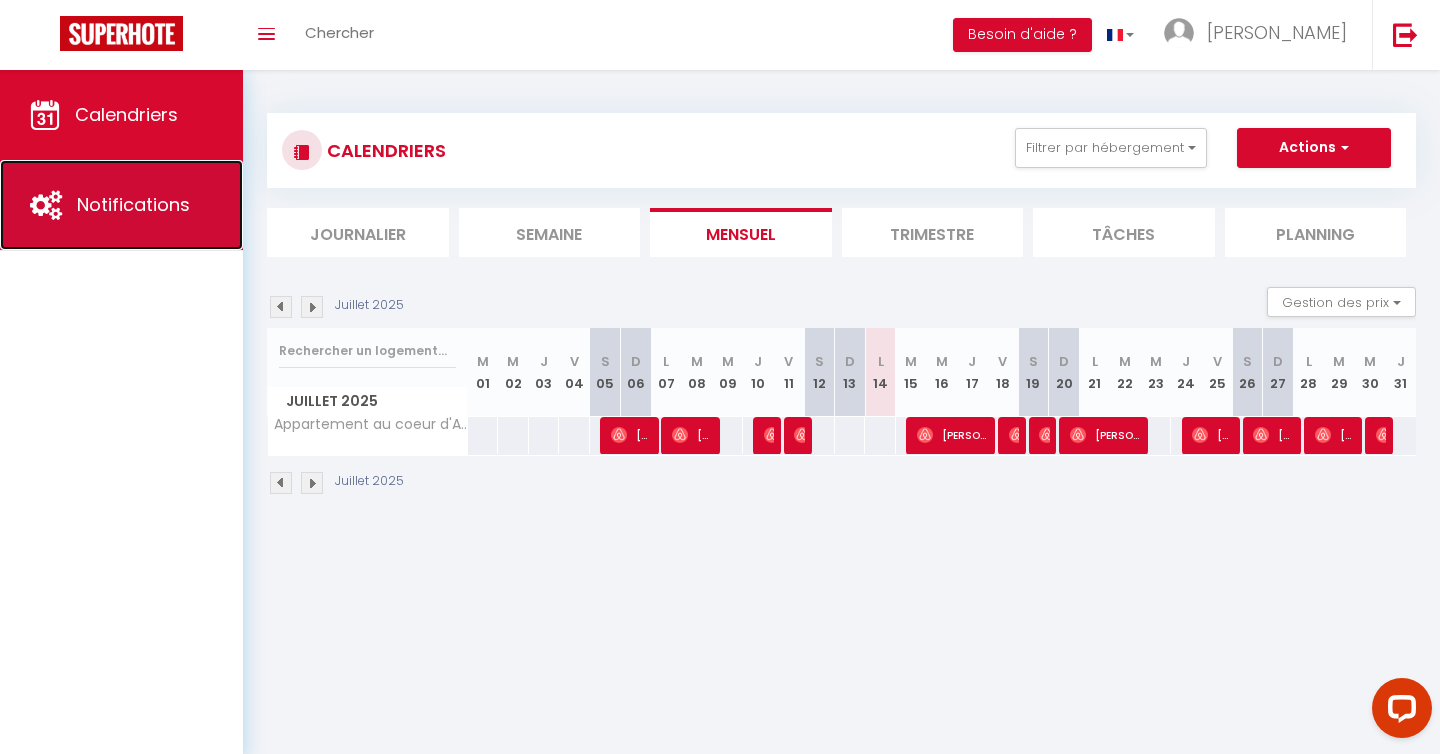 click on "Notifications" at bounding box center [133, 204] 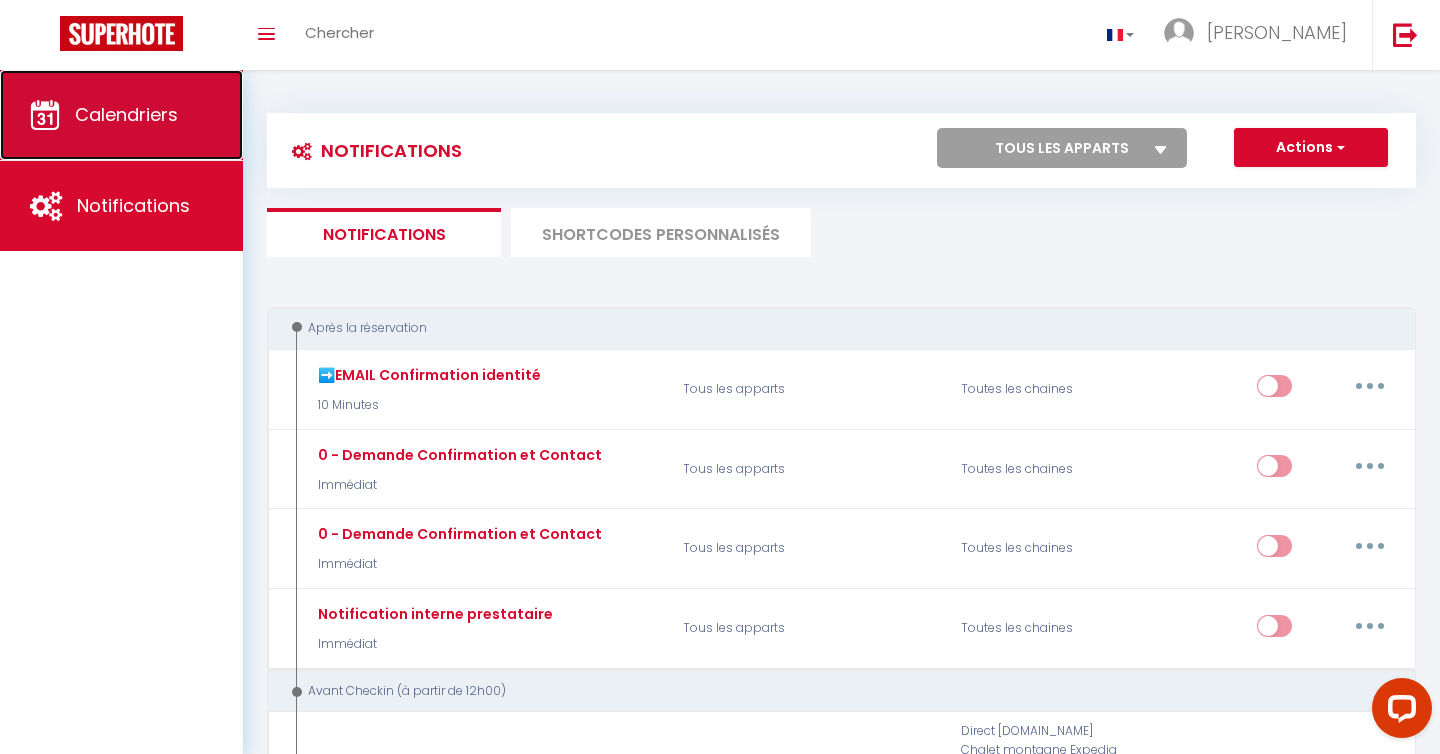 click on "Calendriers" at bounding box center [126, 114] 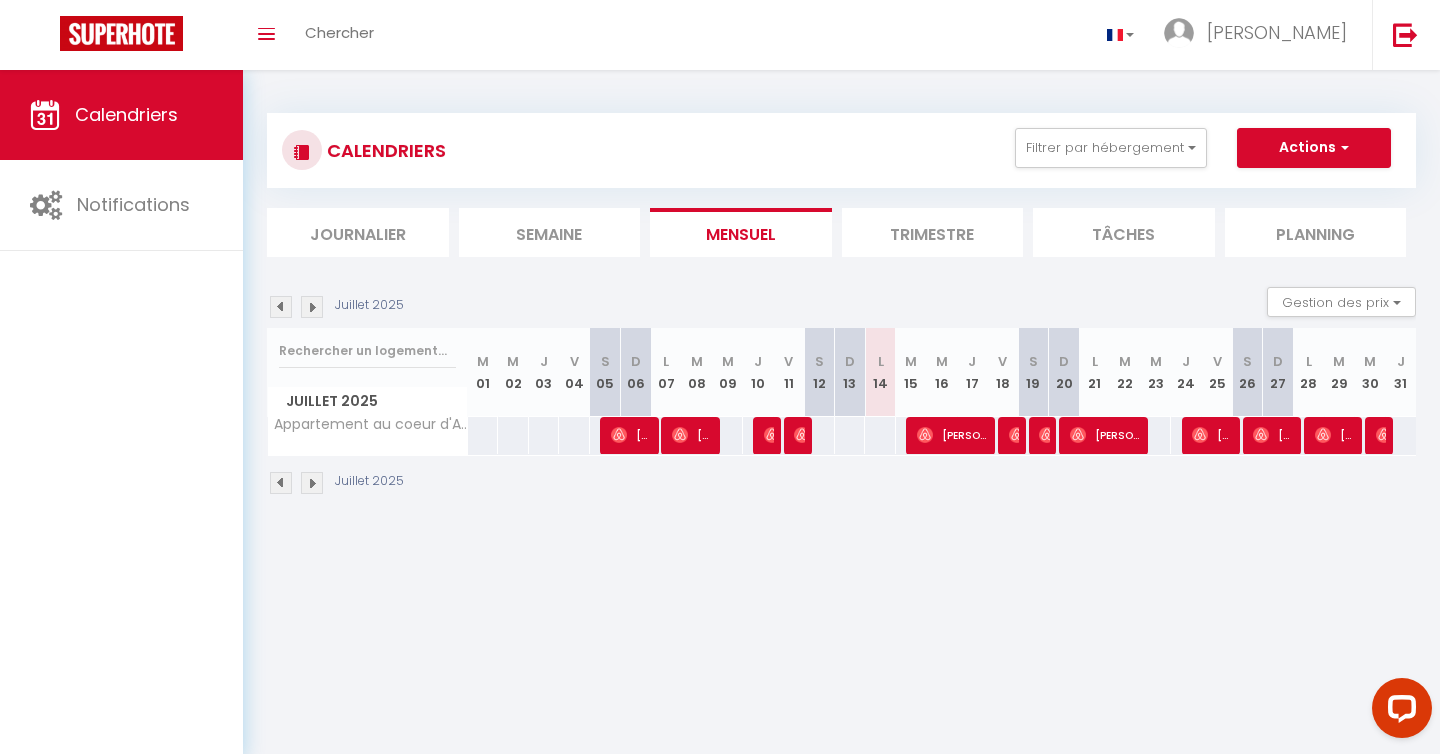 click at bounding box center [281, 307] 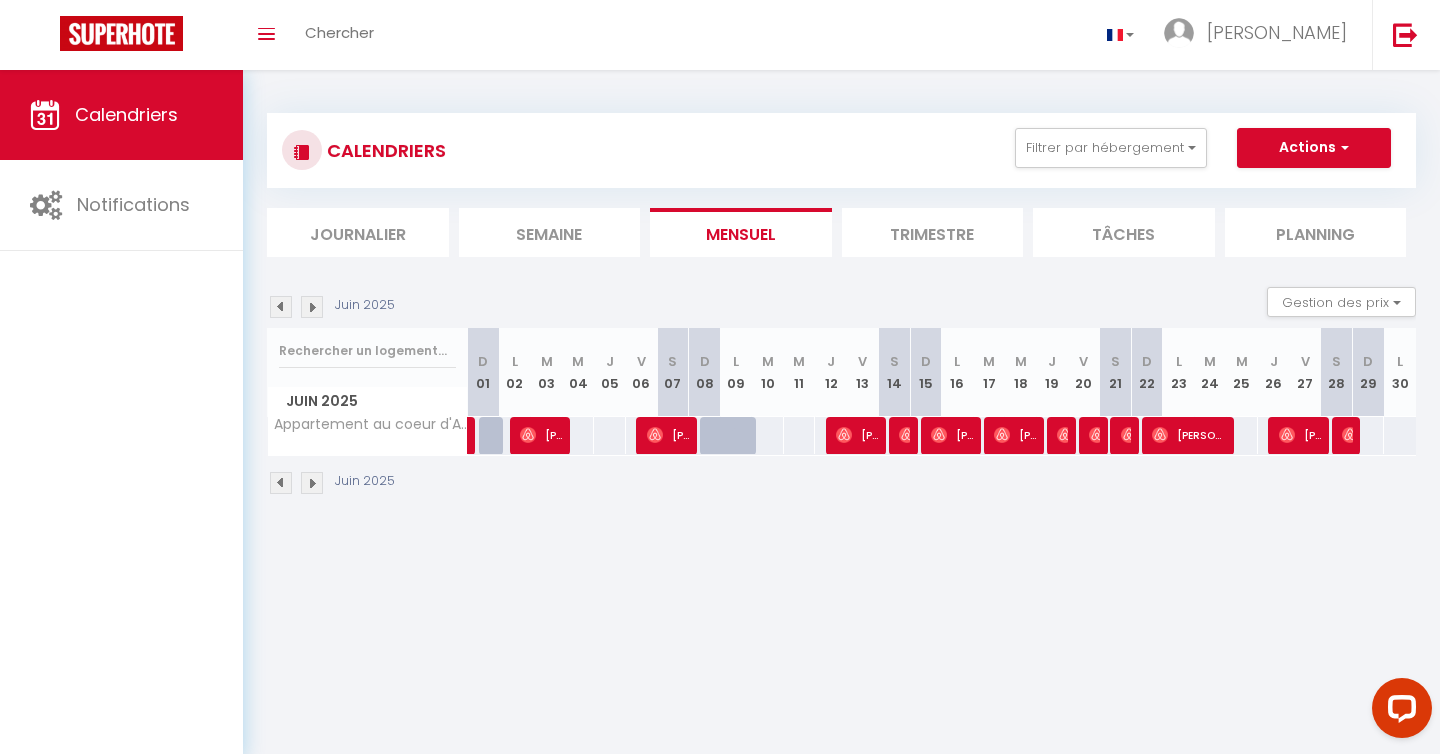 click at bounding box center (312, 307) 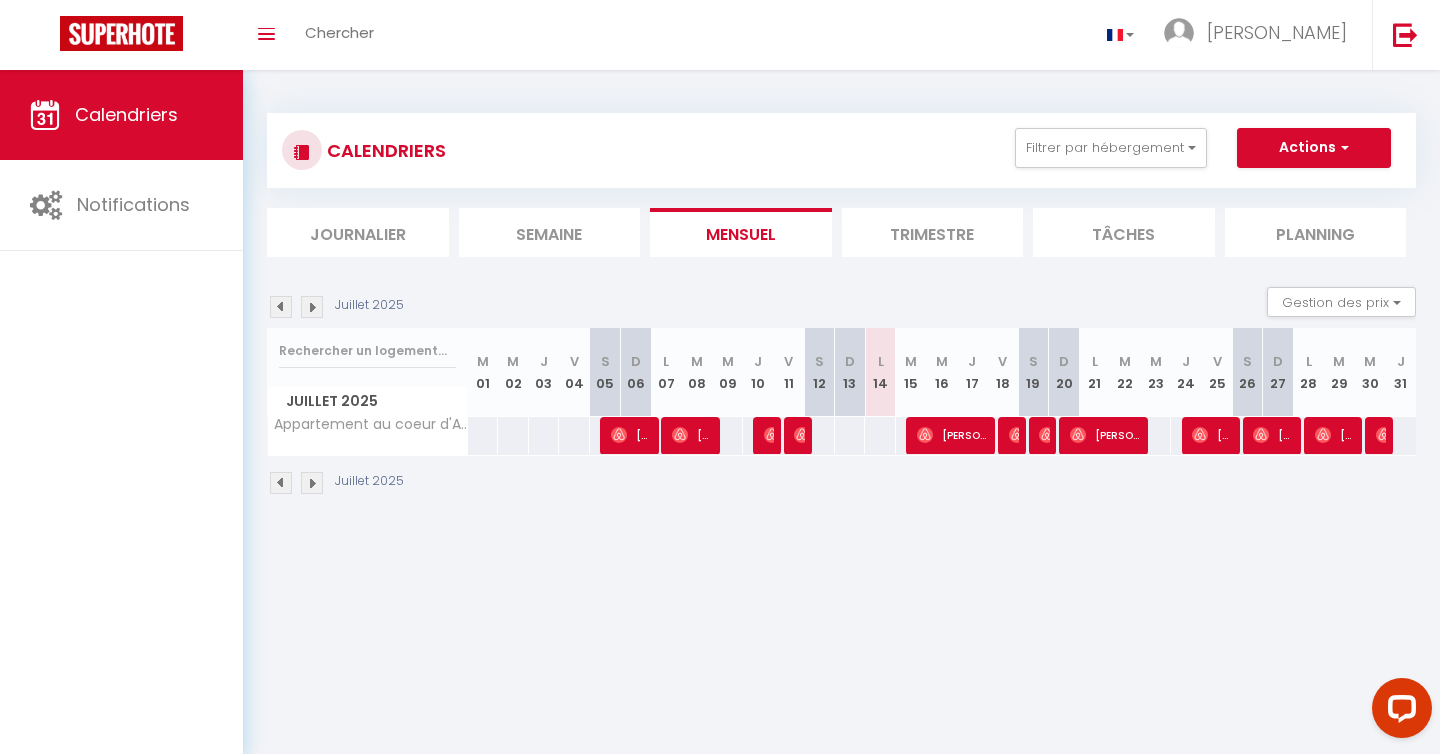 click at bounding box center (312, 307) 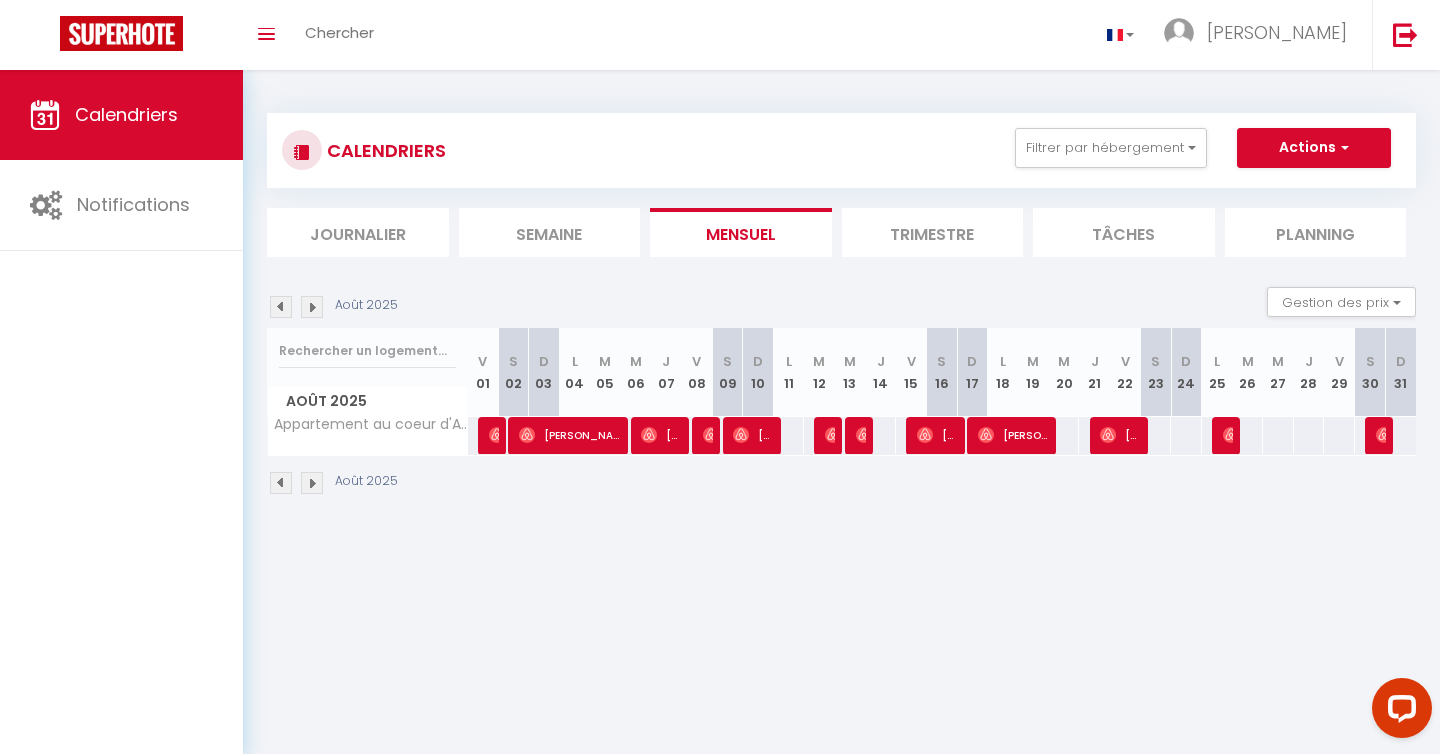 click at bounding box center [312, 307] 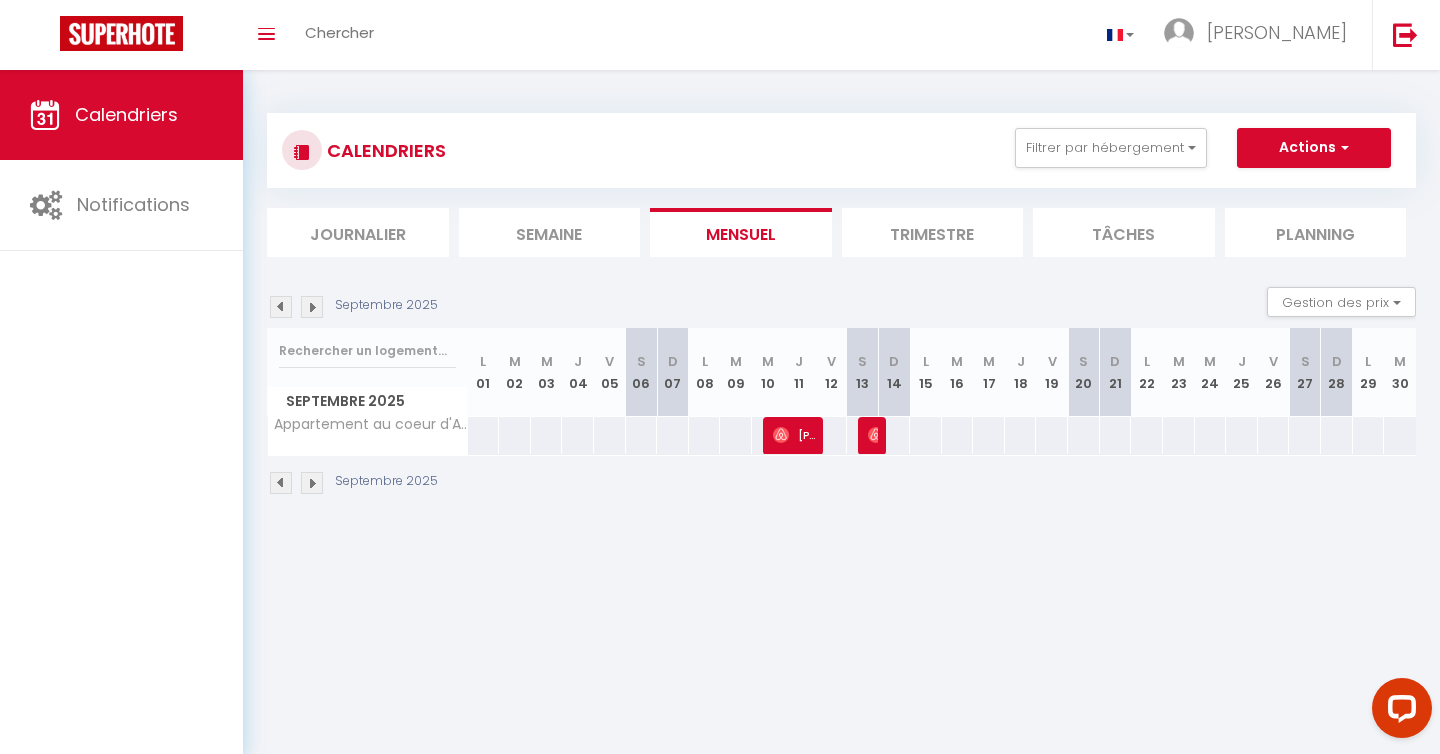 click at bounding box center [281, 307] 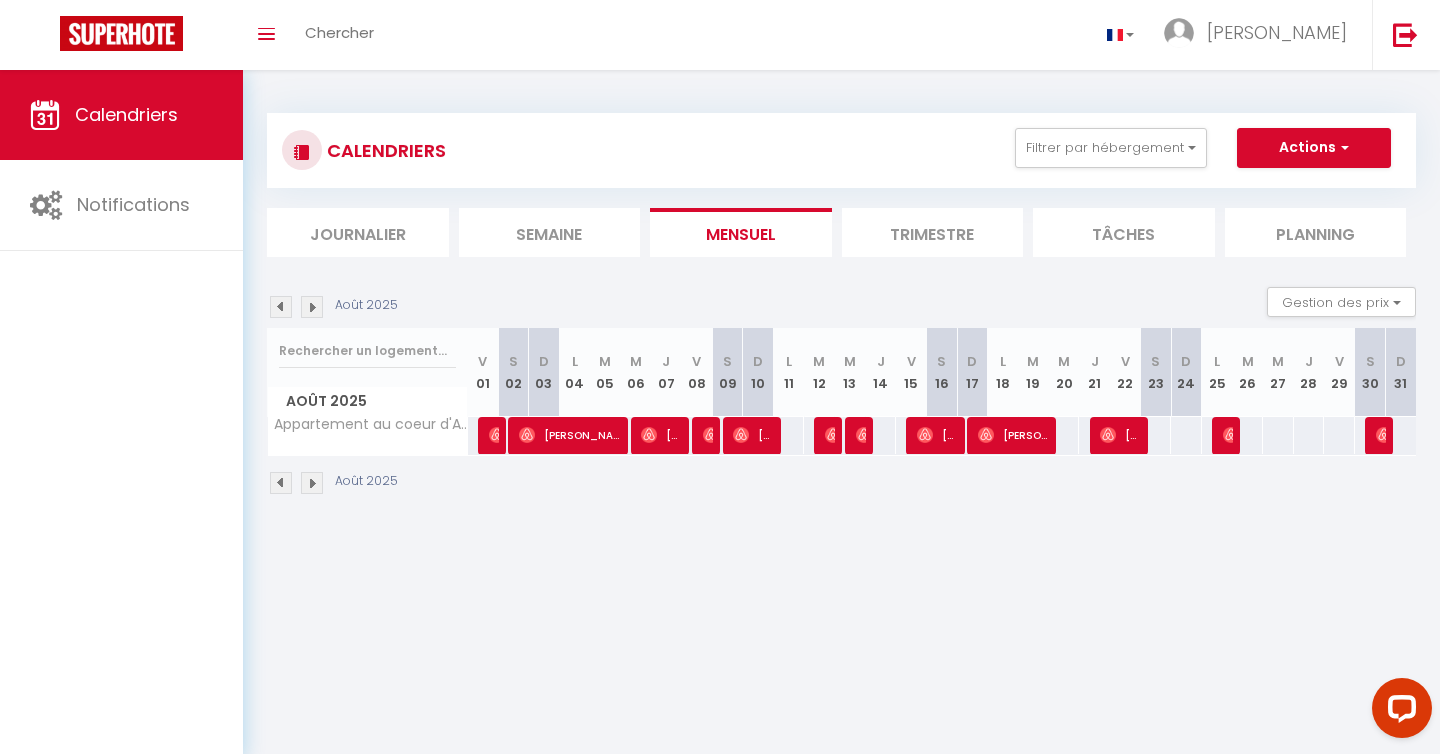 click on "Journalier" at bounding box center [358, 232] 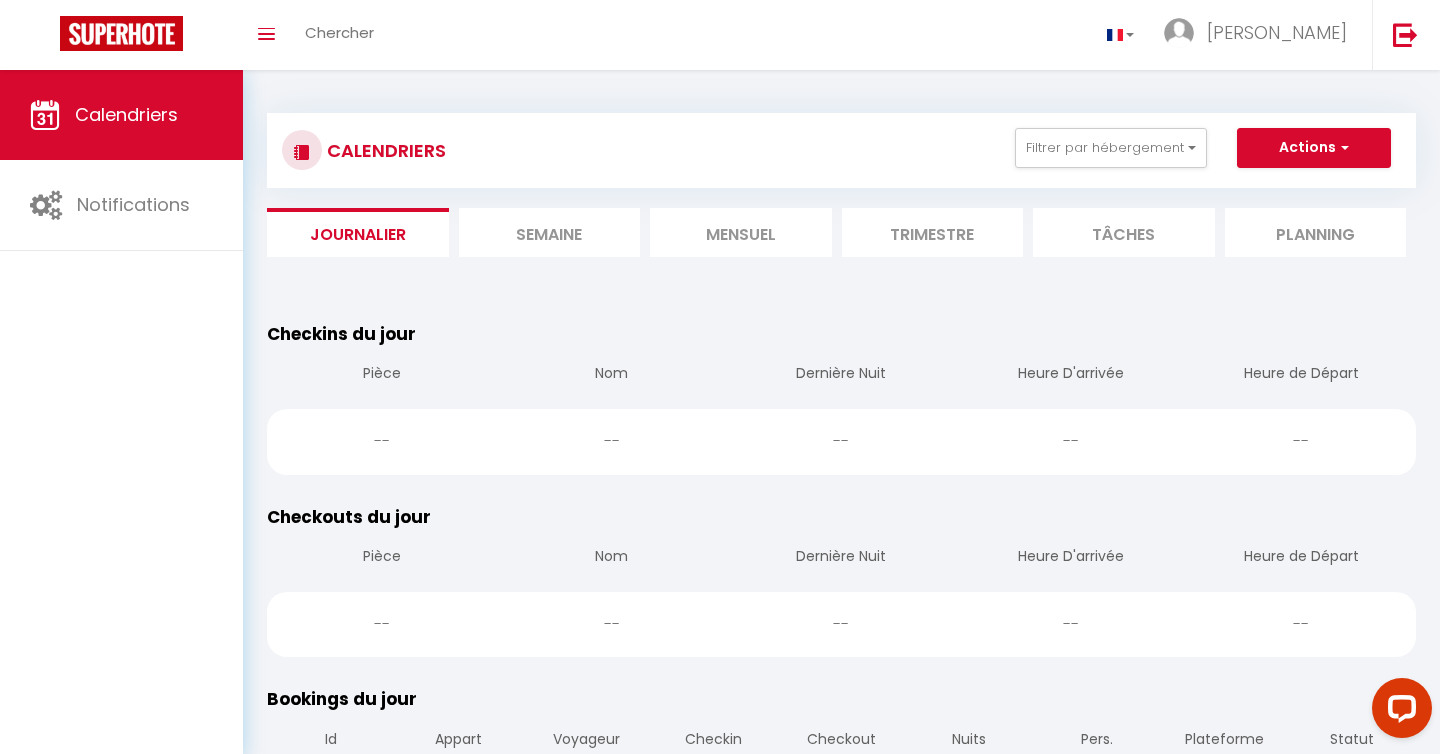 click on "Semaine" at bounding box center (550, 232) 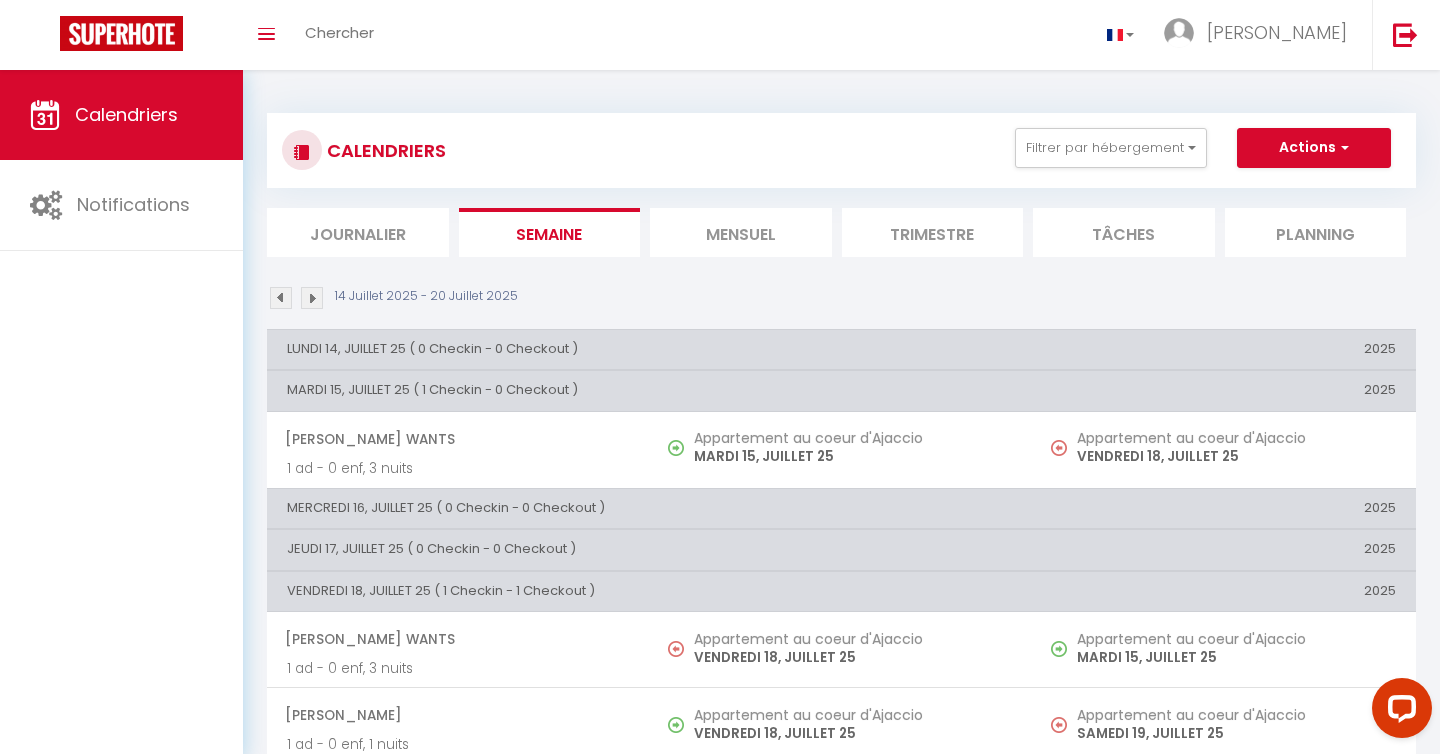 click on "Mensuel" at bounding box center [741, 232] 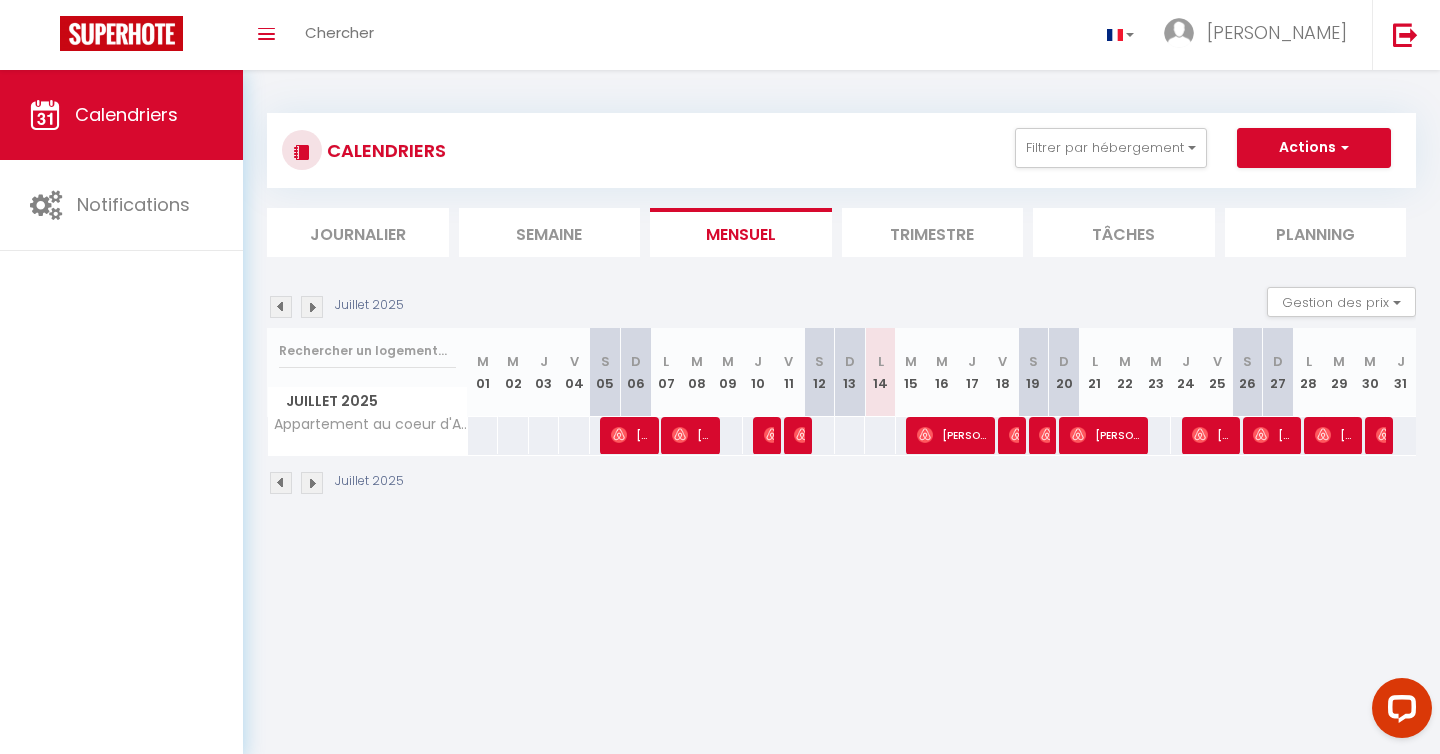 click on "Trimestre" at bounding box center [933, 232] 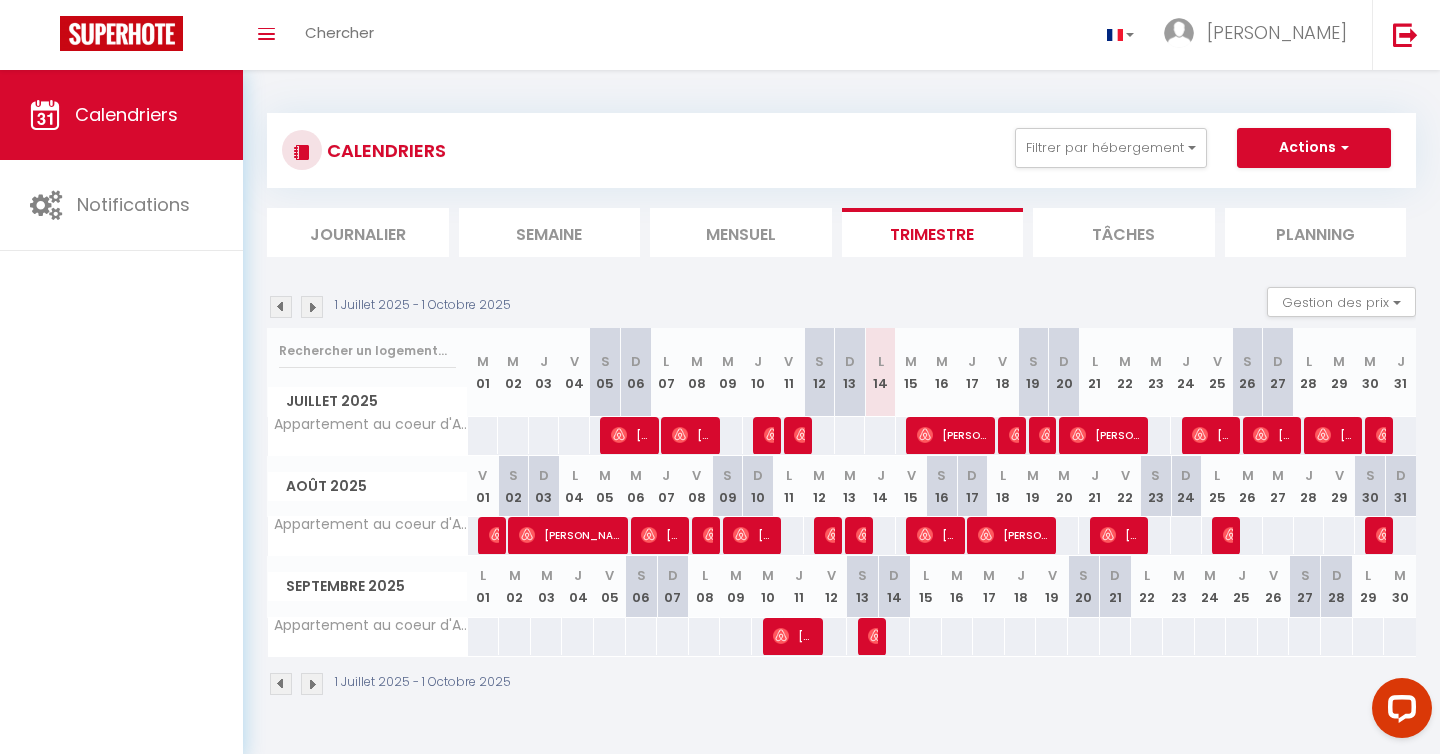click on "Tâches" at bounding box center [1124, 232] 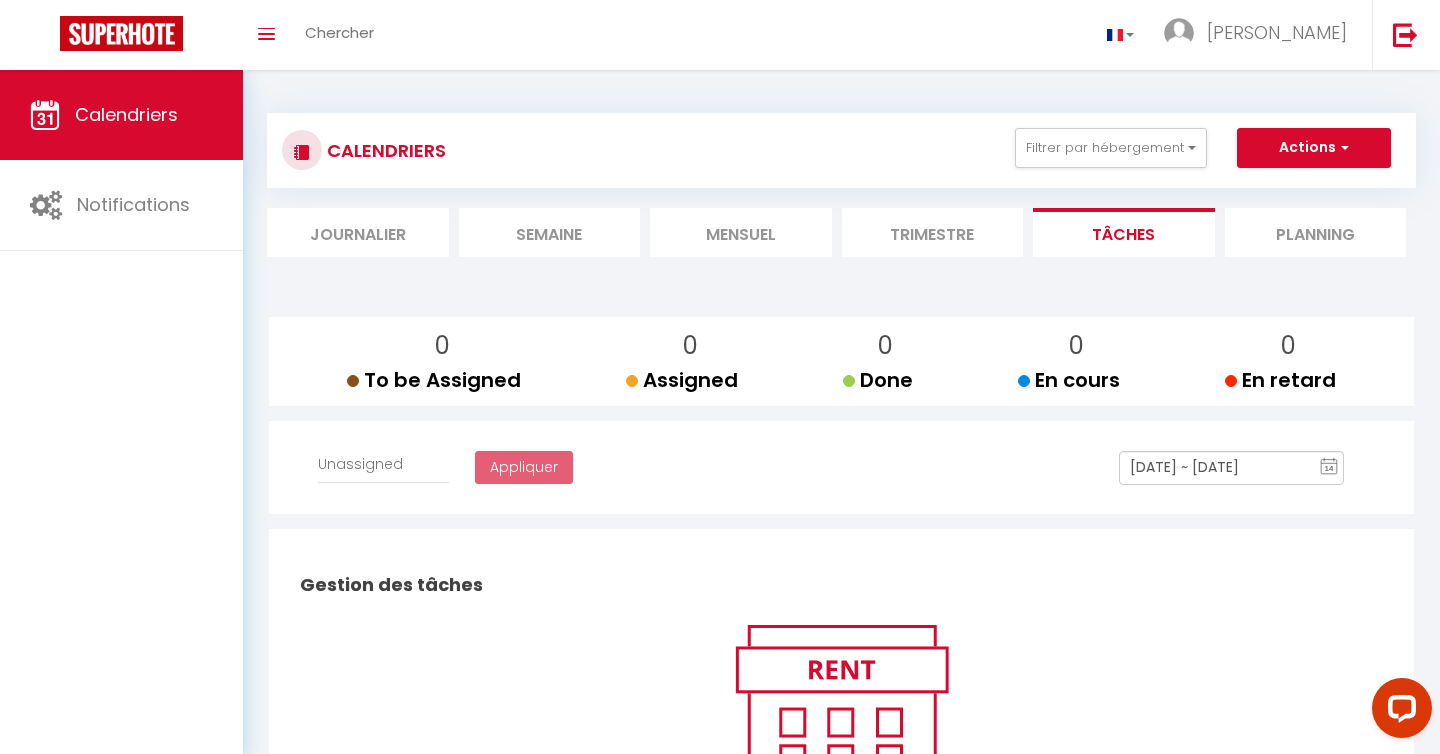 select 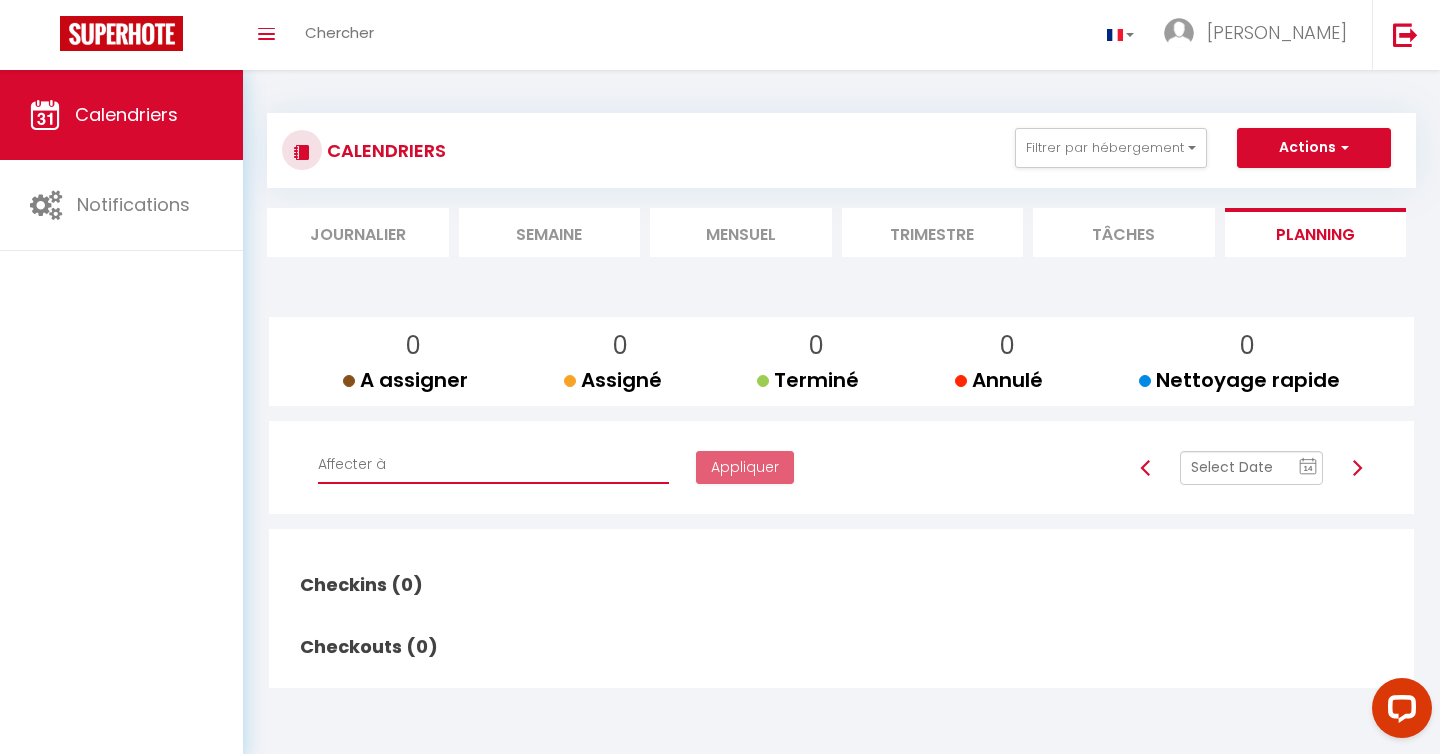 click on "Affecter à     [PERSON_NAME] [PERSON_NAME] [PERSON_NAME] [PERSON_NAME] [PERSON_NAME] [PERSON_NAME] [PERSON_NAME] A - [PERSON_NAME] [PERSON_NAME] [PERSON_NAME] [PERSON_NAME] [PERSON_NAME] [PERSON_NAME], [PERSON_NAME], Giampier Team Caracutu [PERSON_NAME] [PERSON_NAME] [PERSON_NAME] [PERSON_NAME] [PERSON_NAME] [PERSON_NAME]" at bounding box center [493, 465] 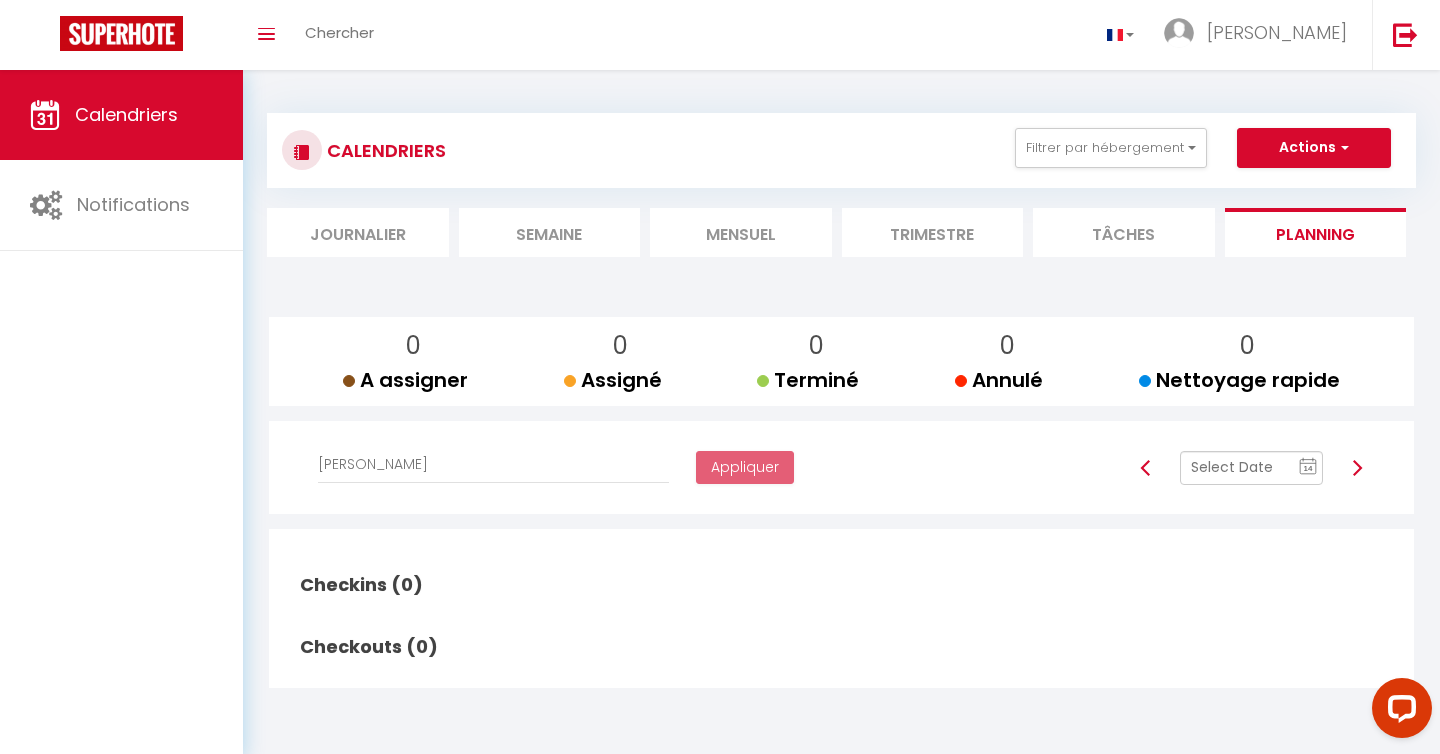 click on "Semaine" at bounding box center (550, 232) 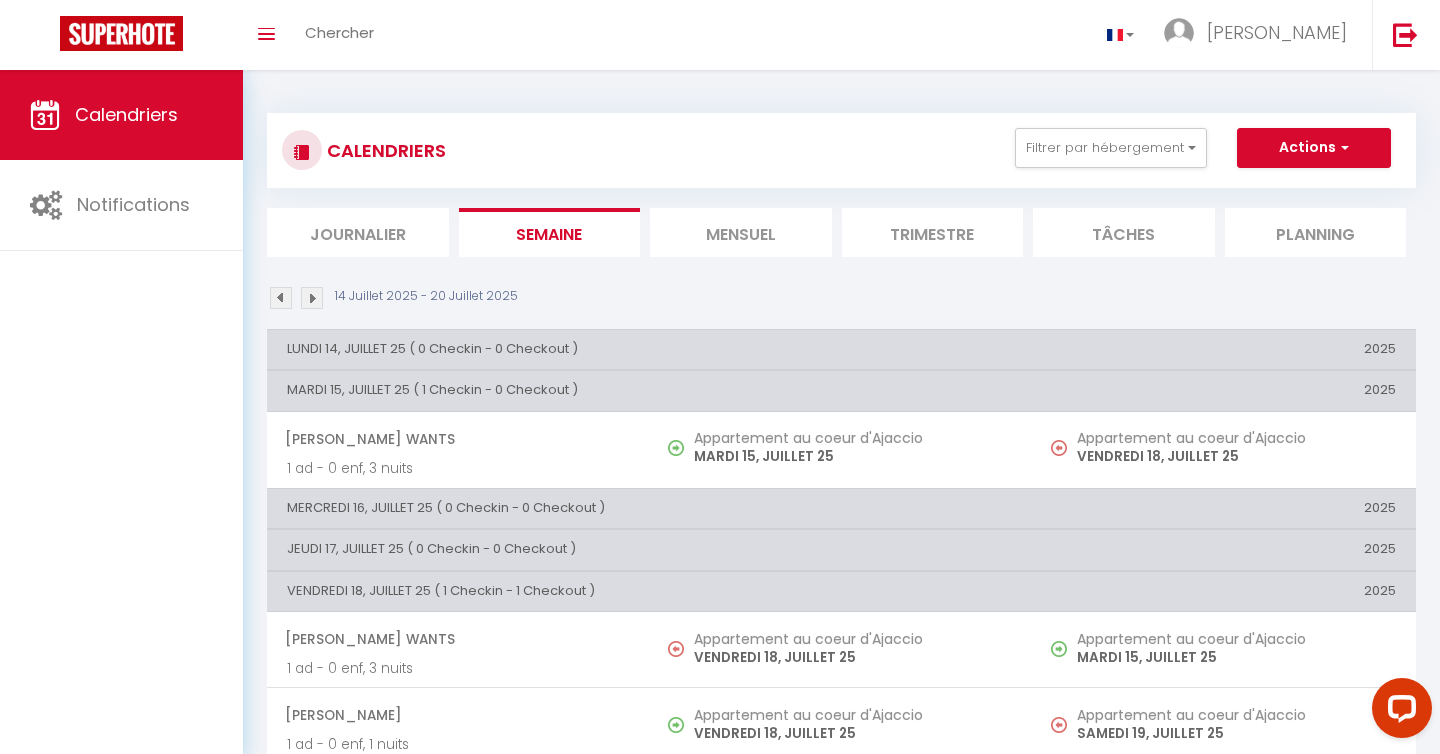 click on "Journalier" at bounding box center [358, 232] 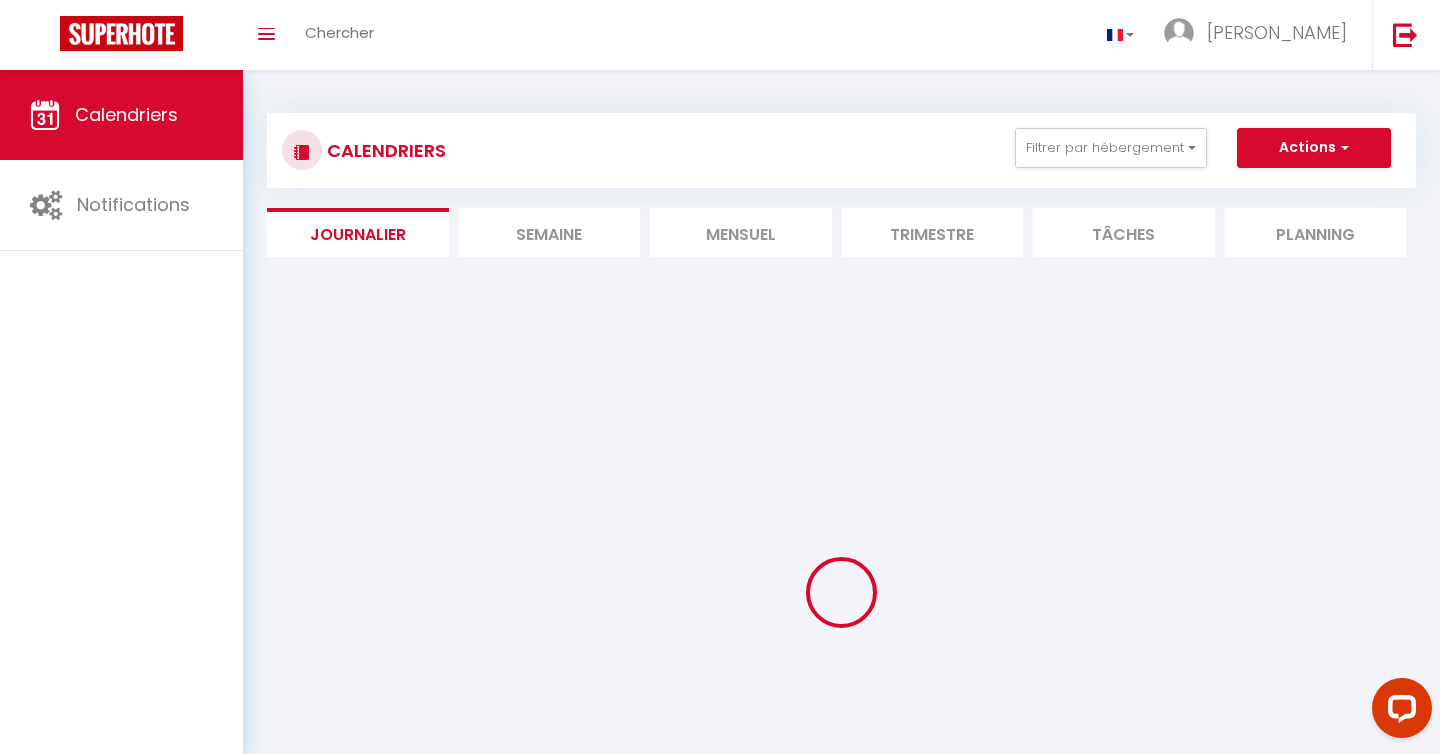 click on "Mensuel" at bounding box center [741, 232] 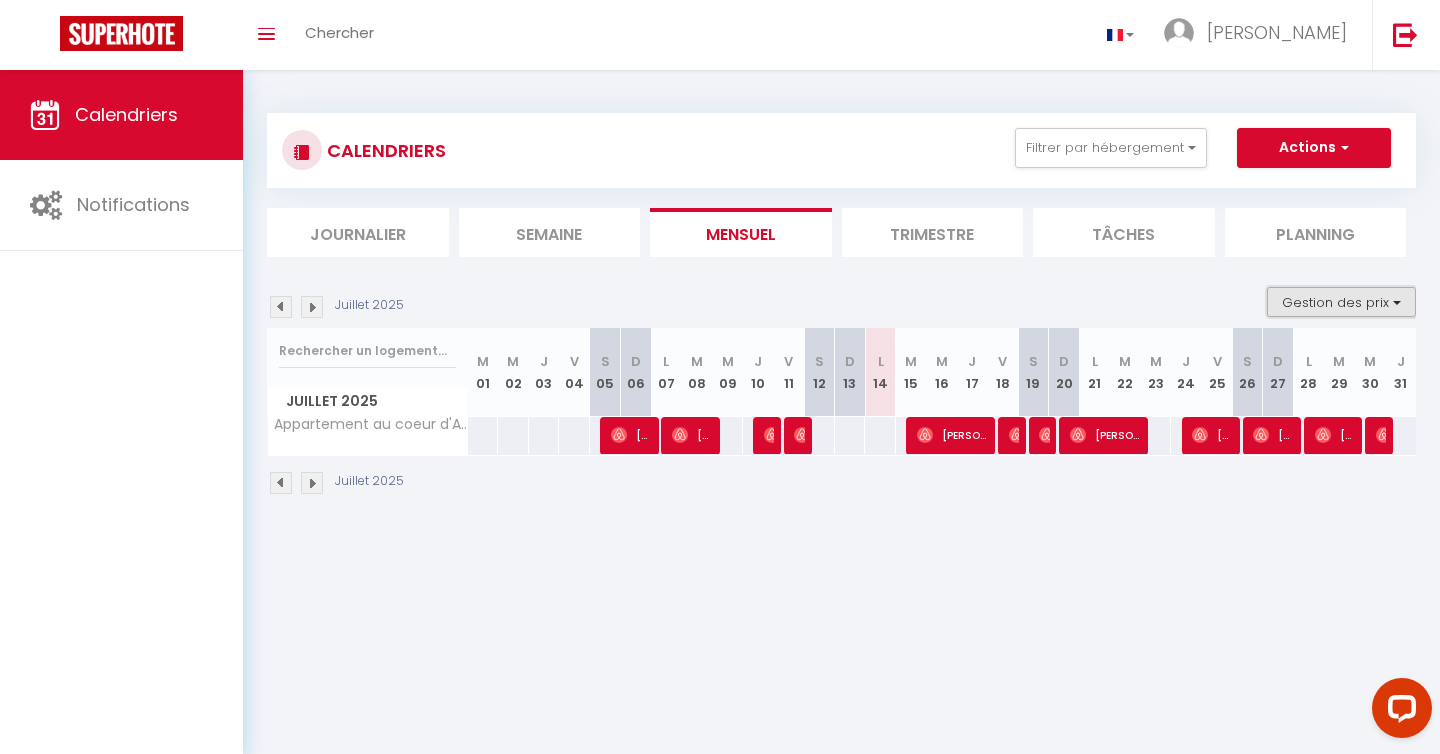 click on "Gestion des prix" at bounding box center (1341, 302) 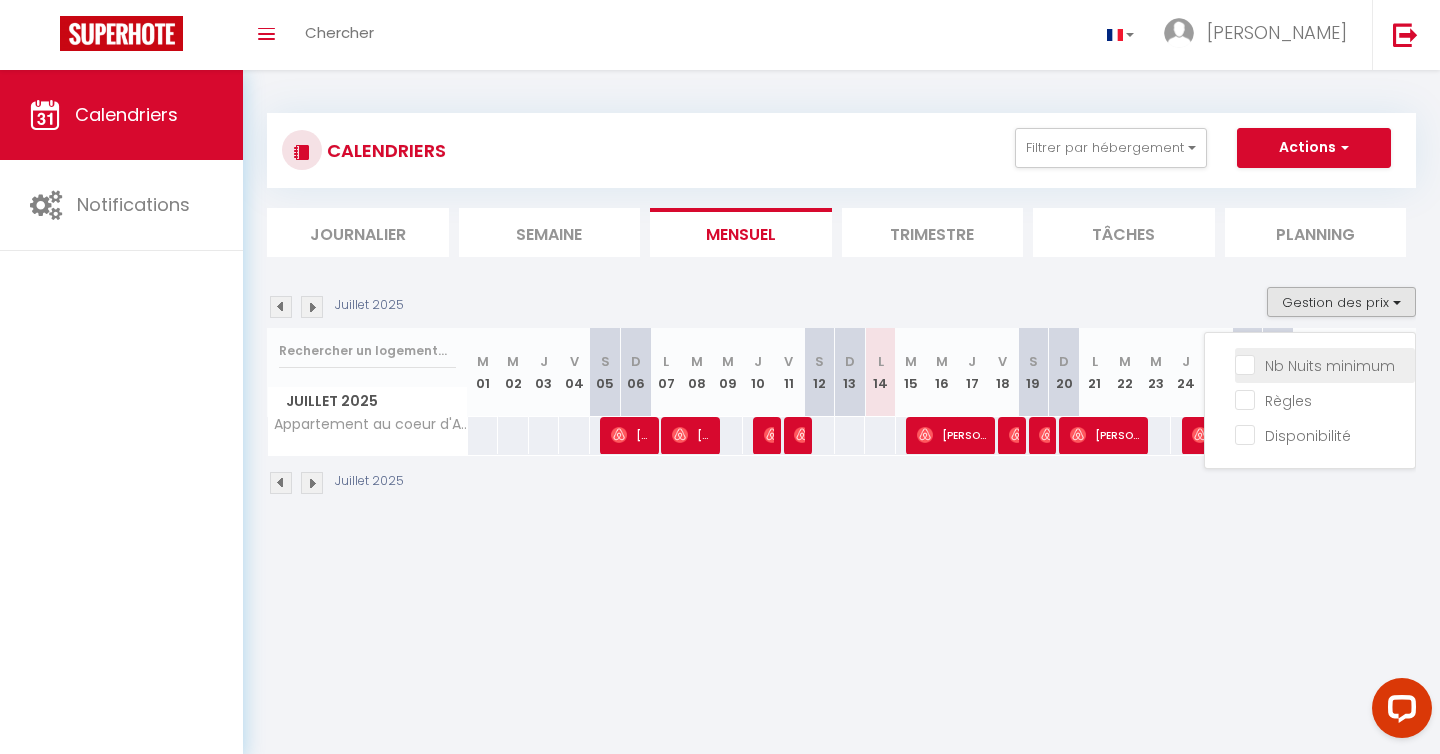 click on "Nb Nuits minimum" at bounding box center [1325, 364] 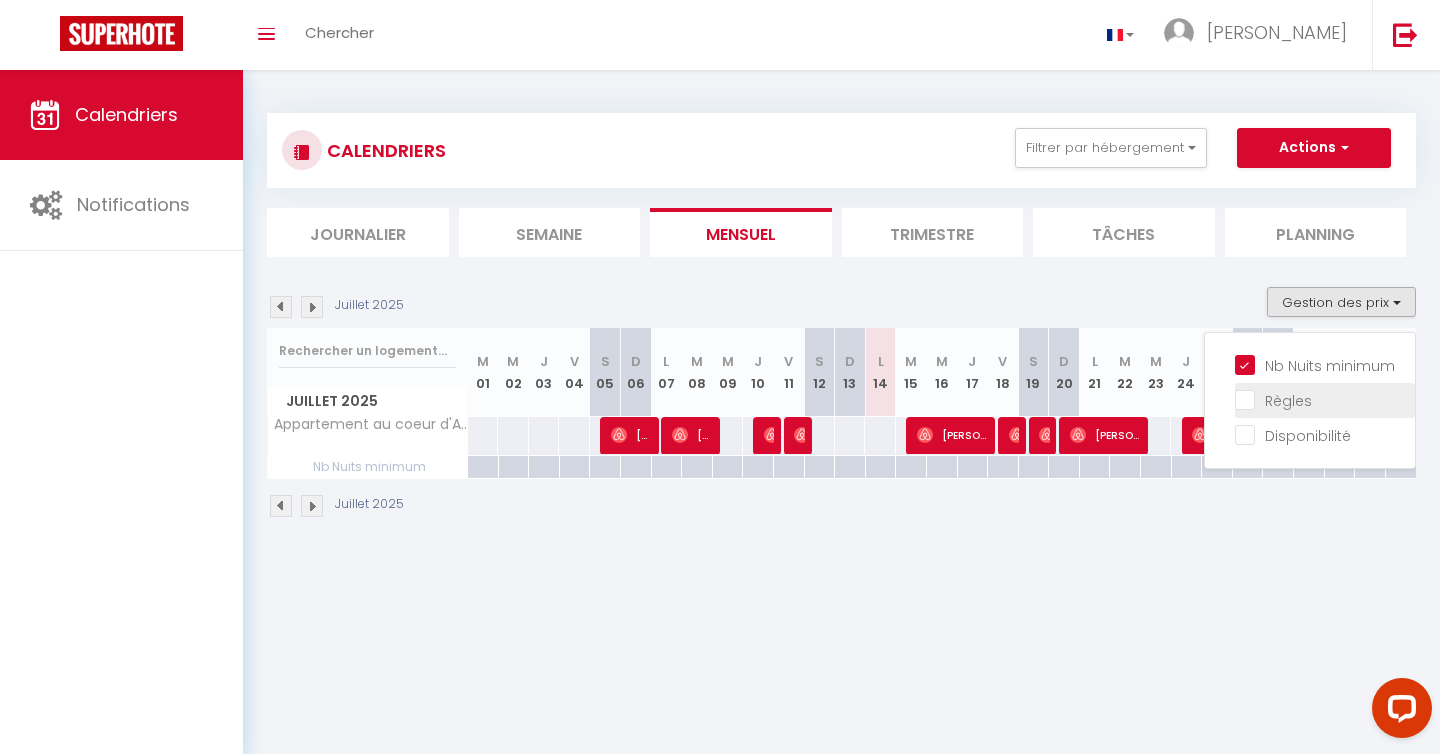 click on "Règles" at bounding box center (1325, 399) 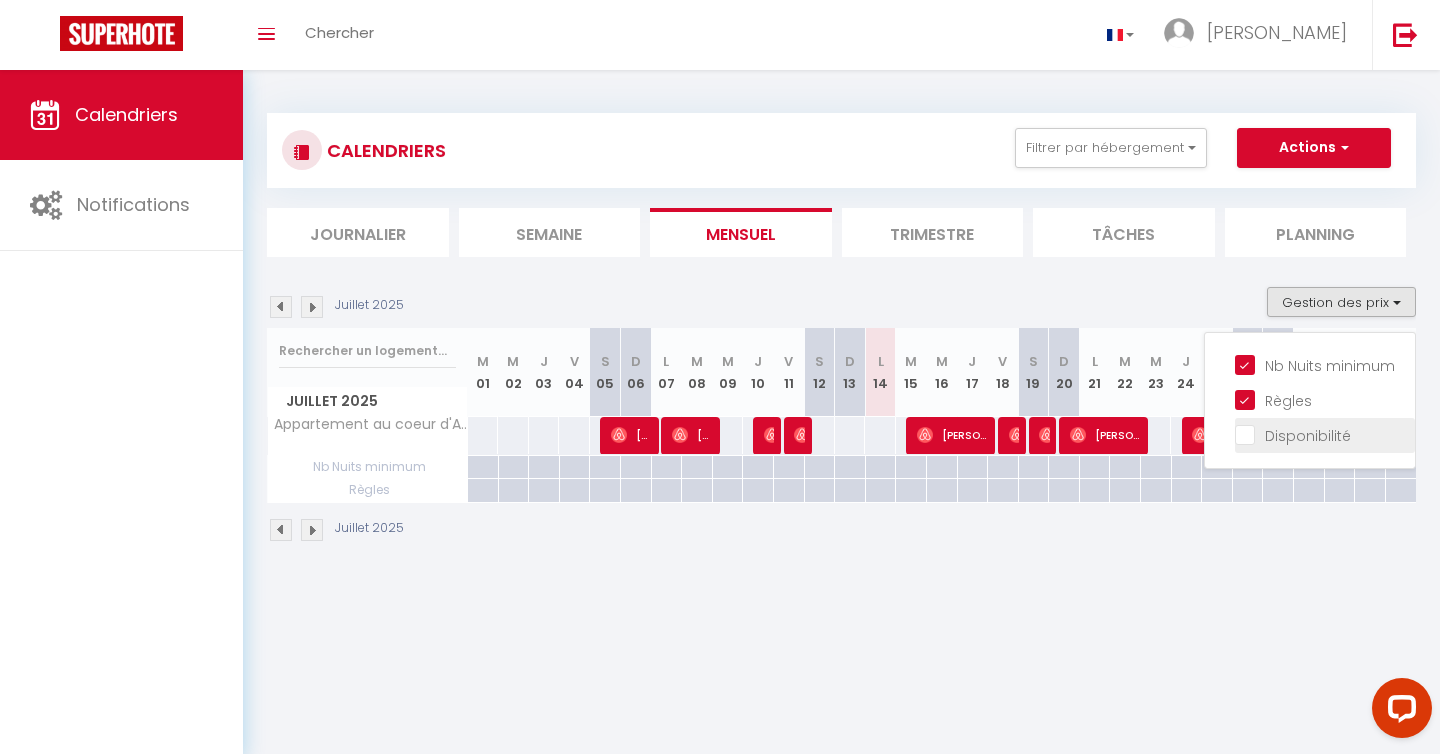 click on "Disponibilité" at bounding box center (1325, 434) 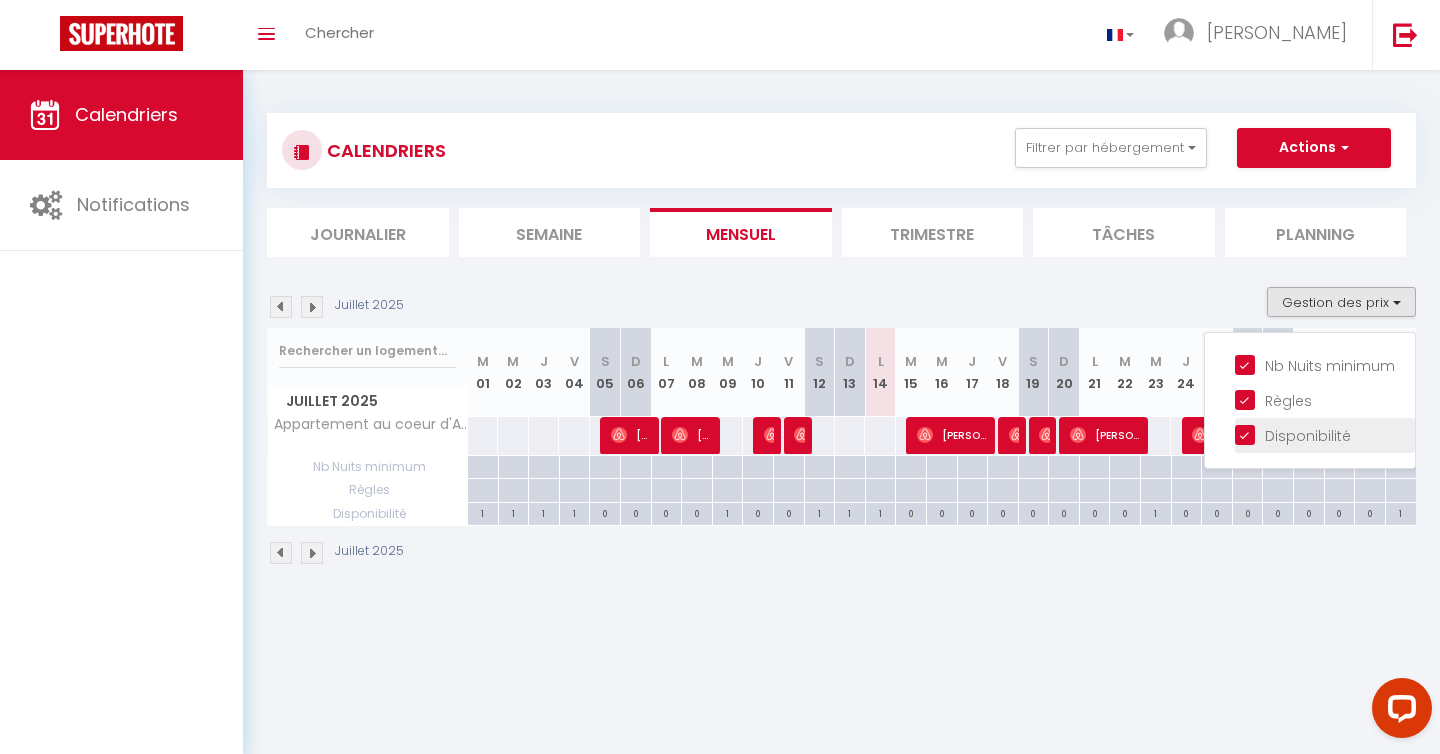 click on "Disponibilité" at bounding box center (1325, 434) 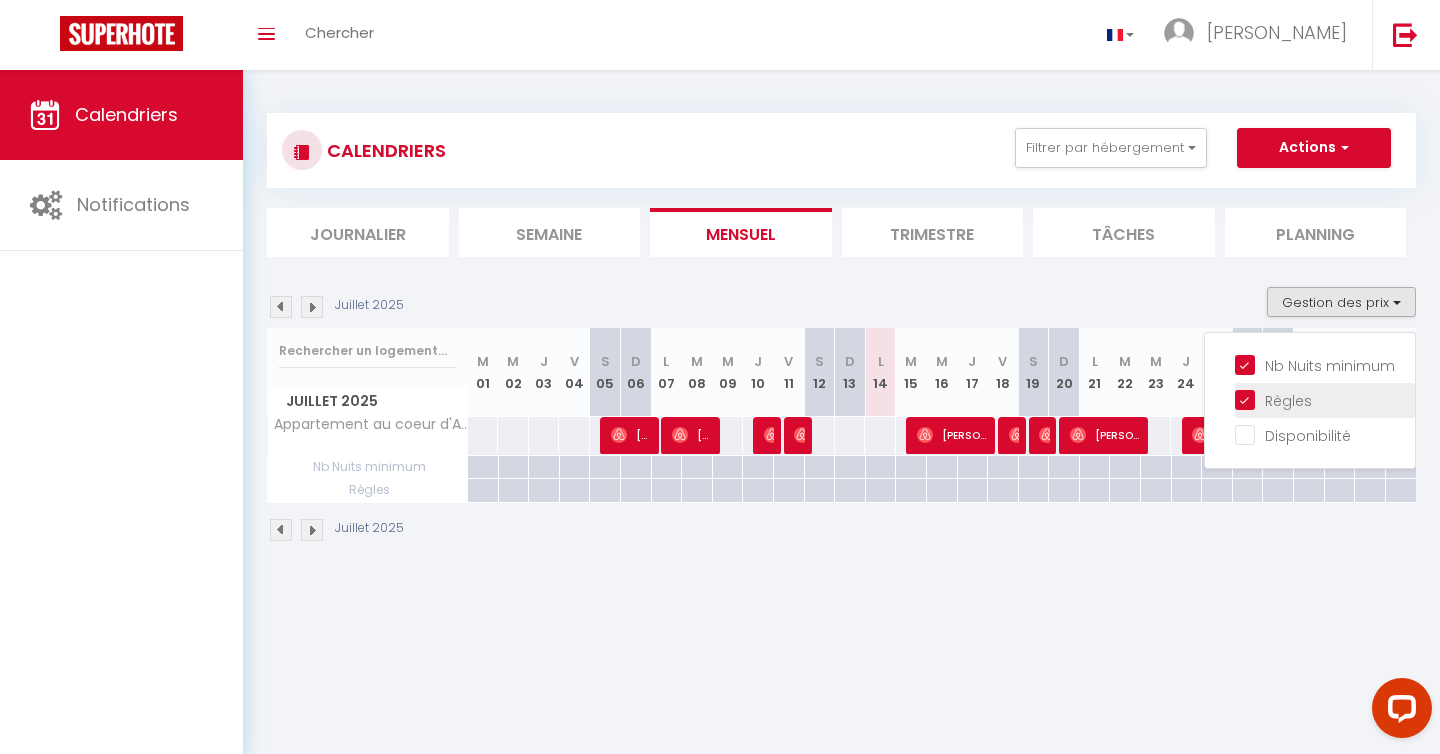 click on "Règles" at bounding box center [1325, 399] 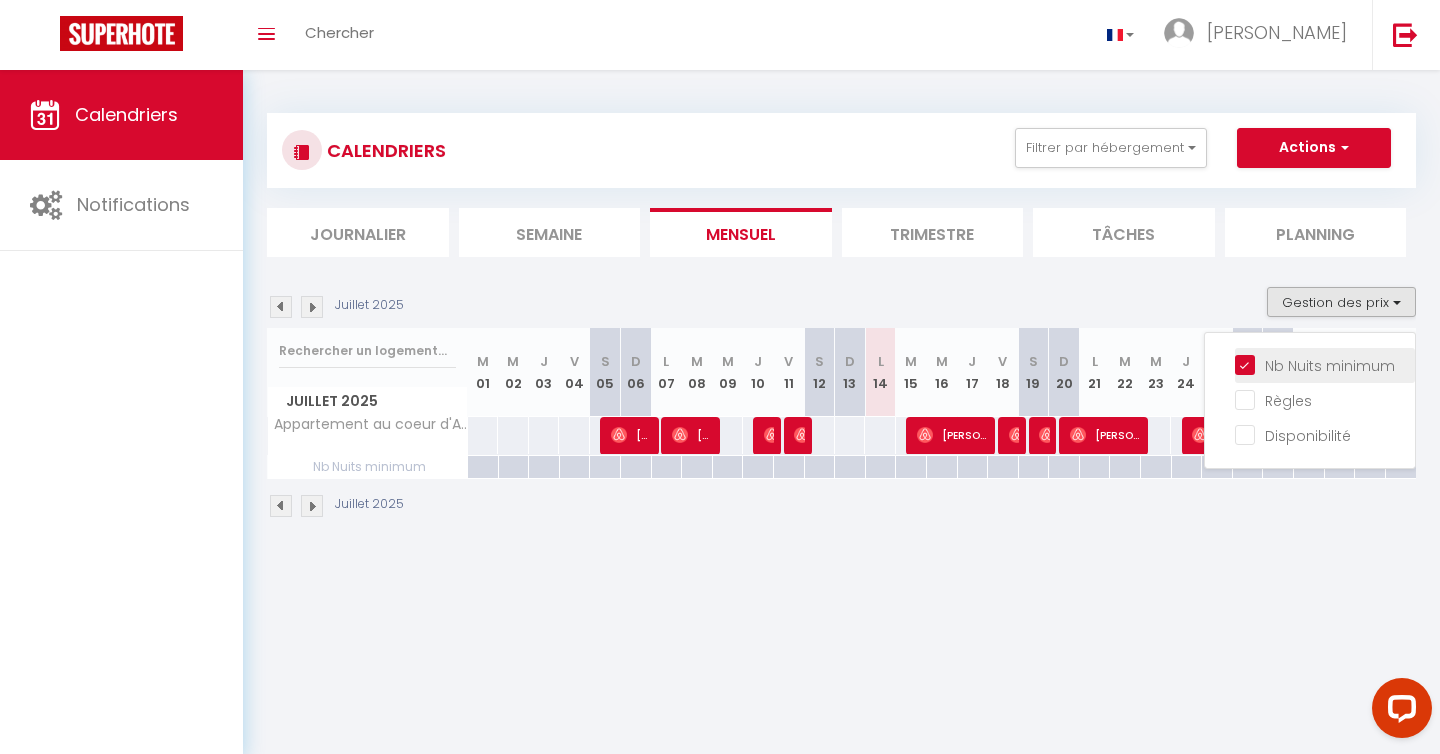 click on "Nb Nuits minimum" at bounding box center [1325, 364] 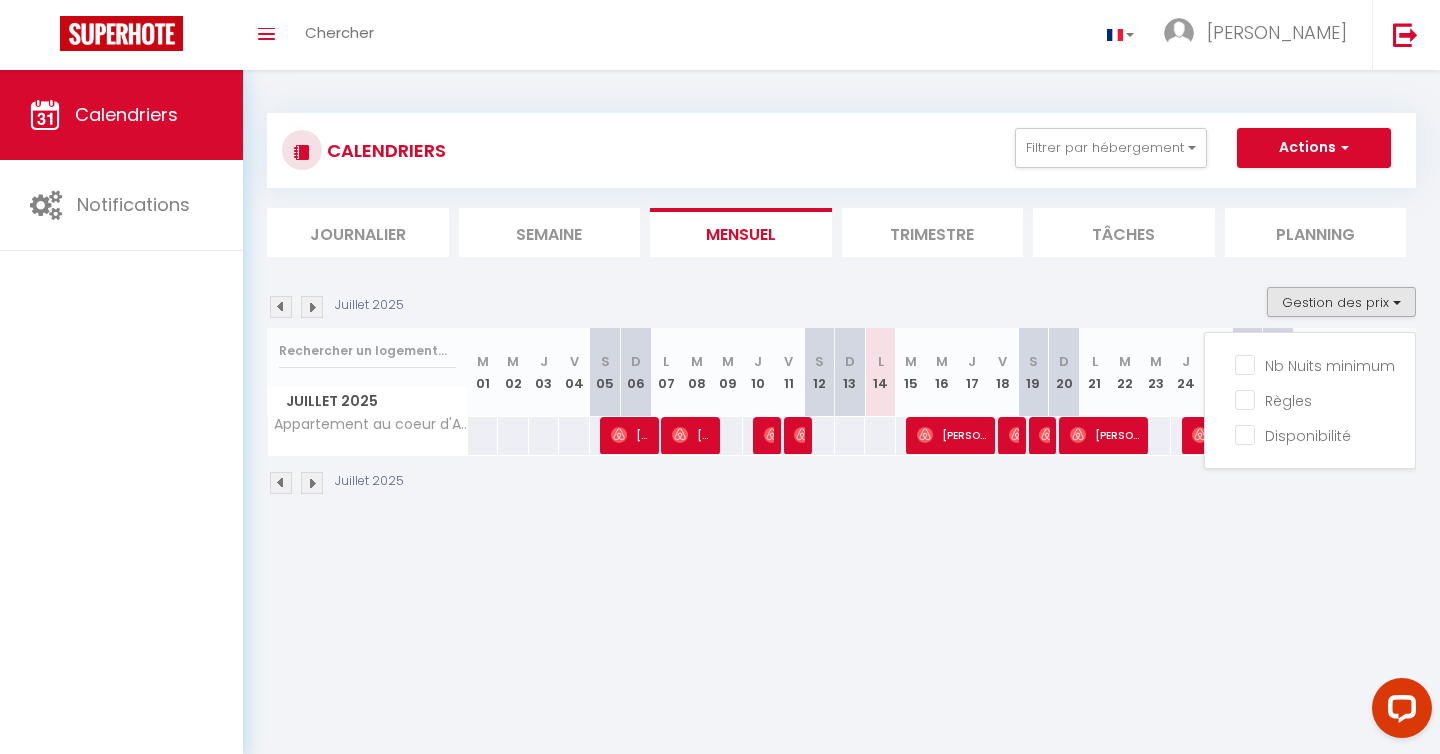 click on "Juillet 2025
Gestion des prix
Nb Nuits minimum   Règles   Disponibilité" at bounding box center [841, 307] 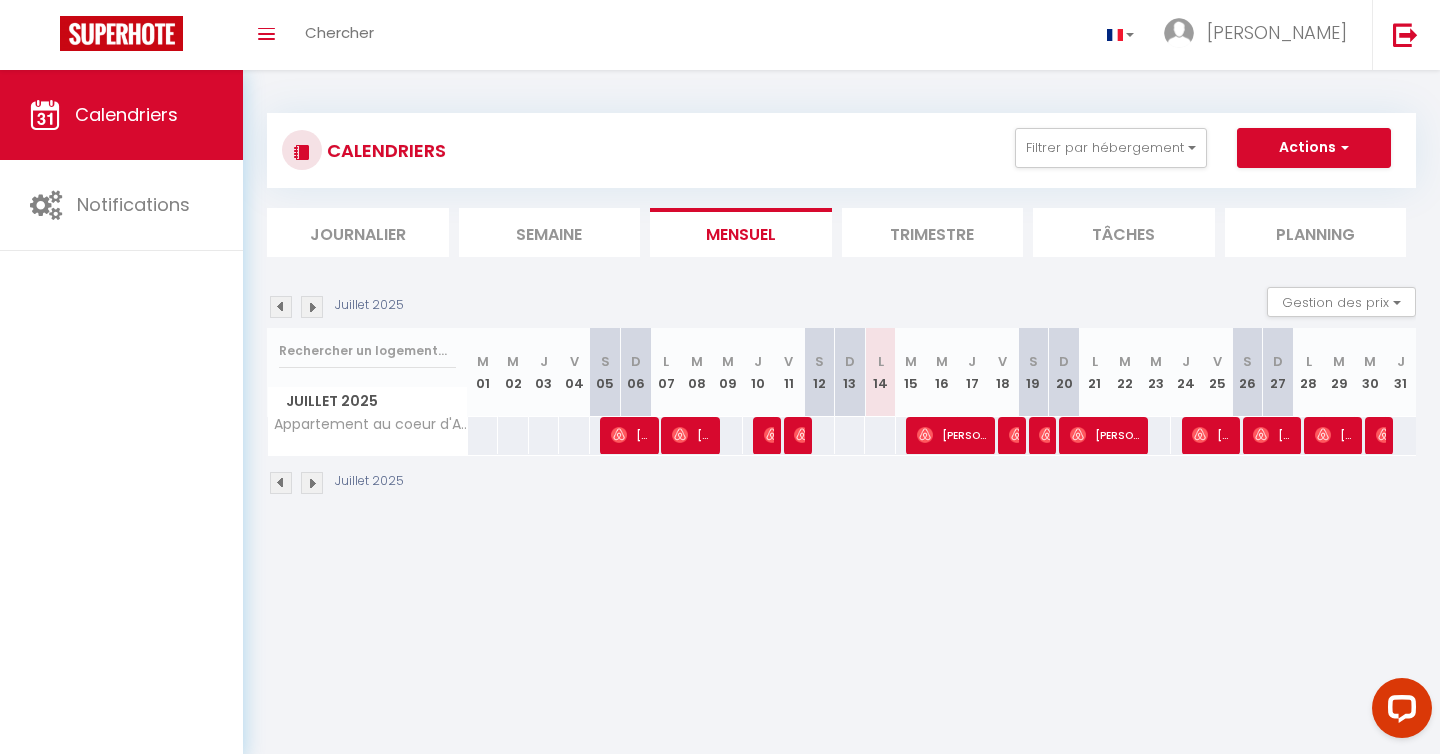 click on "105" at bounding box center [850, 435] 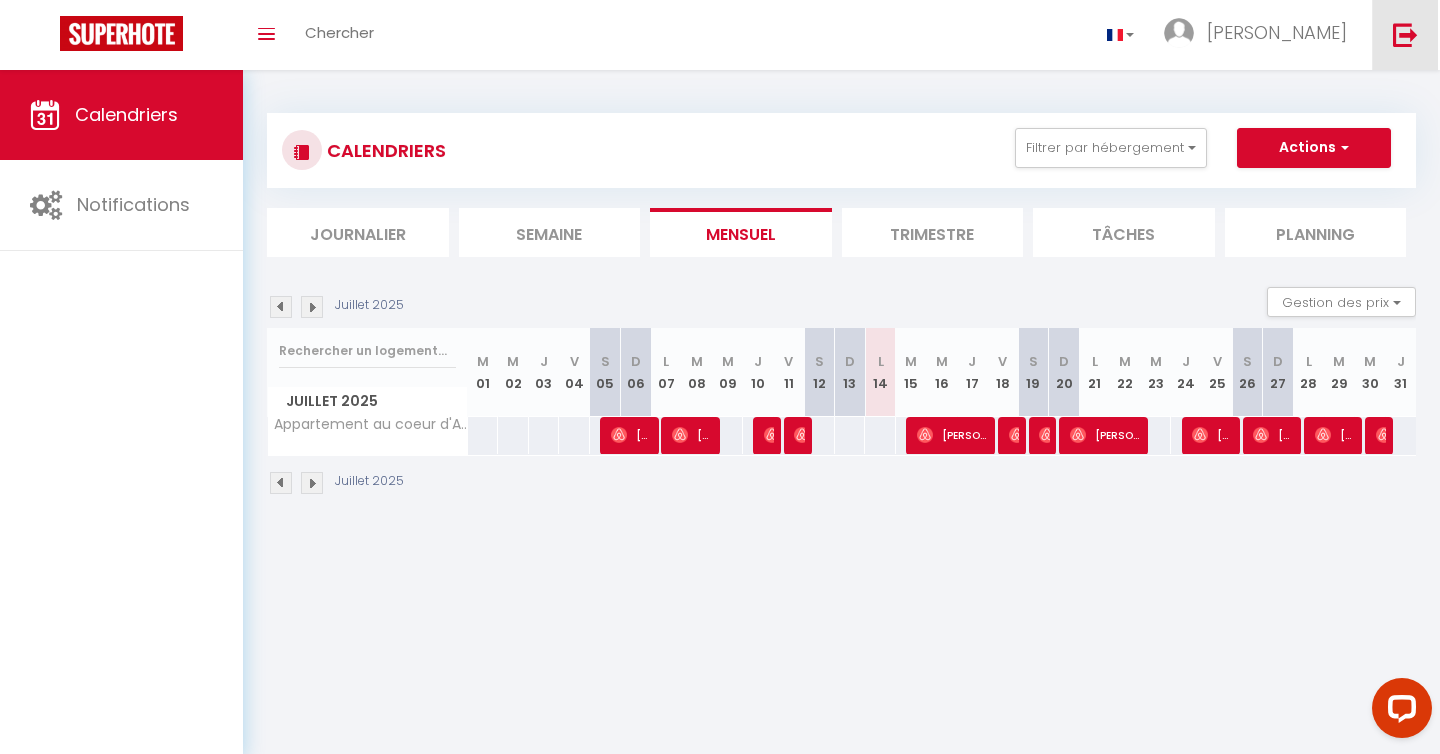 click at bounding box center (1405, 35) 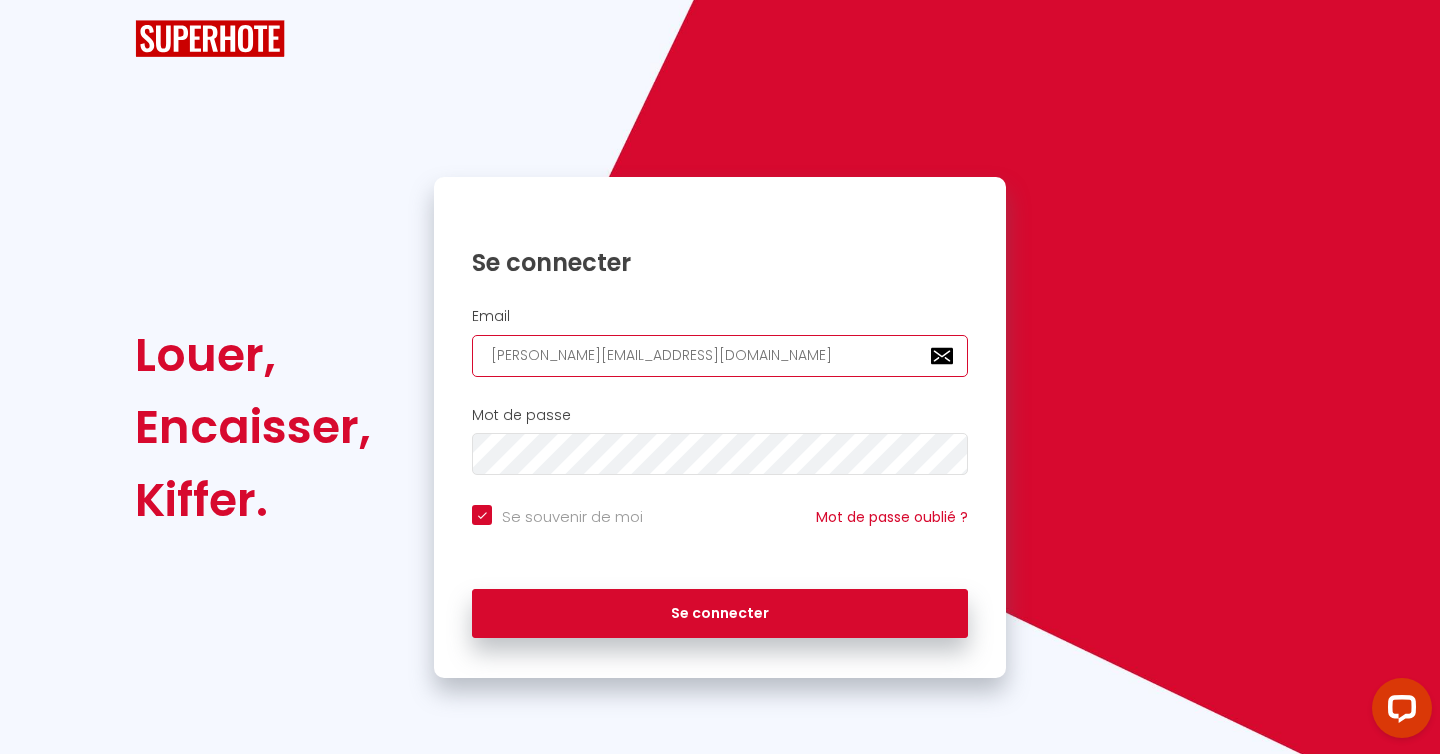 click on "[PERSON_NAME][EMAIL_ADDRESS][DOMAIN_NAME]" at bounding box center (720, 356) 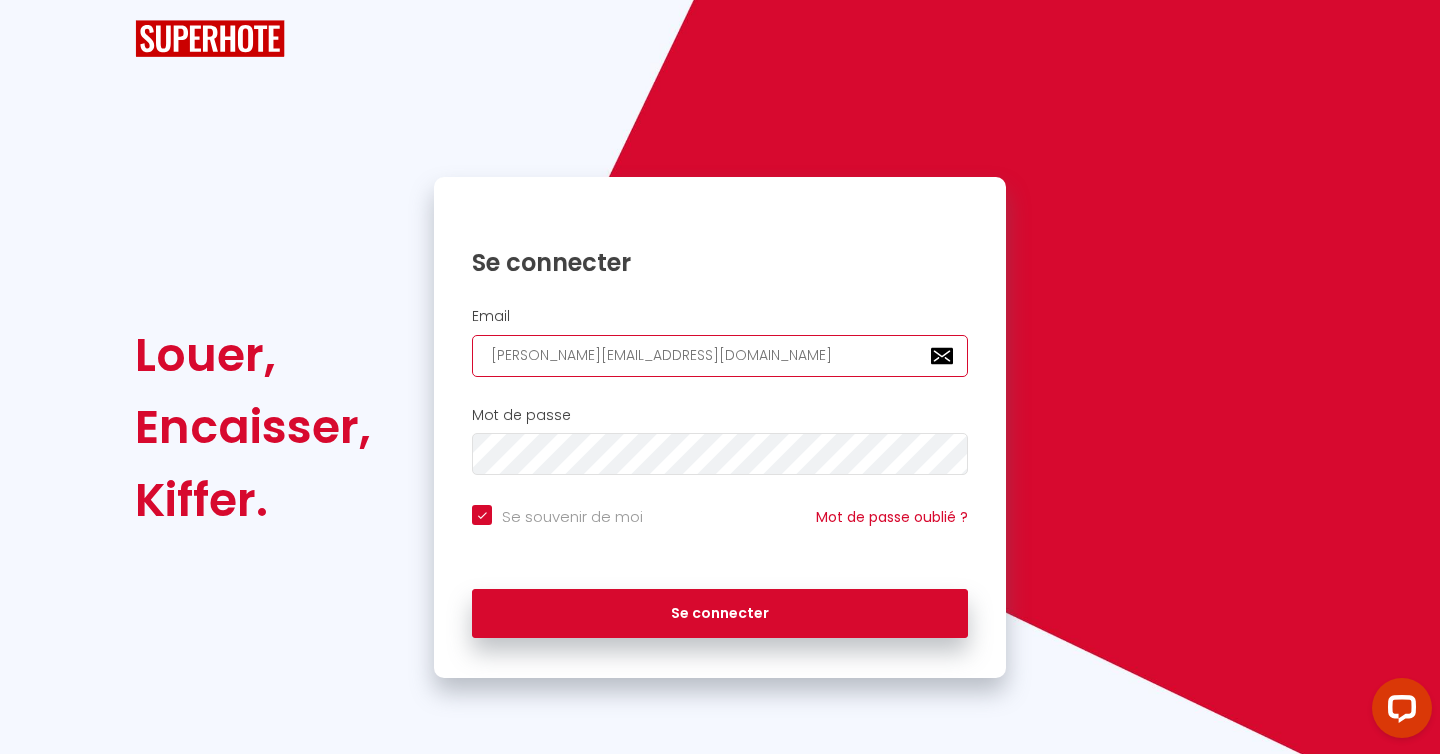 type on "[EMAIL_ADDRESS][DOMAIN_NAME]" 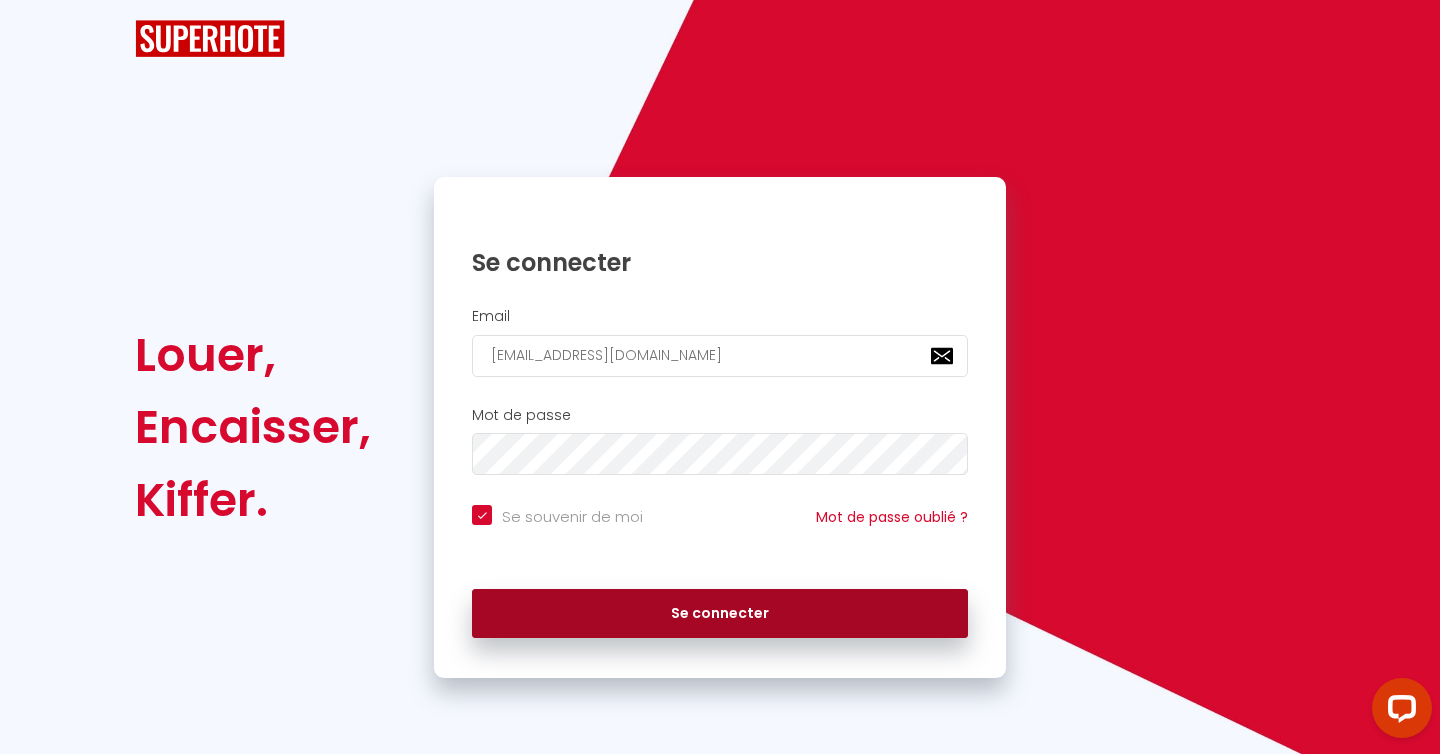 click on "Se connecter" at bounding box center (720, 614) 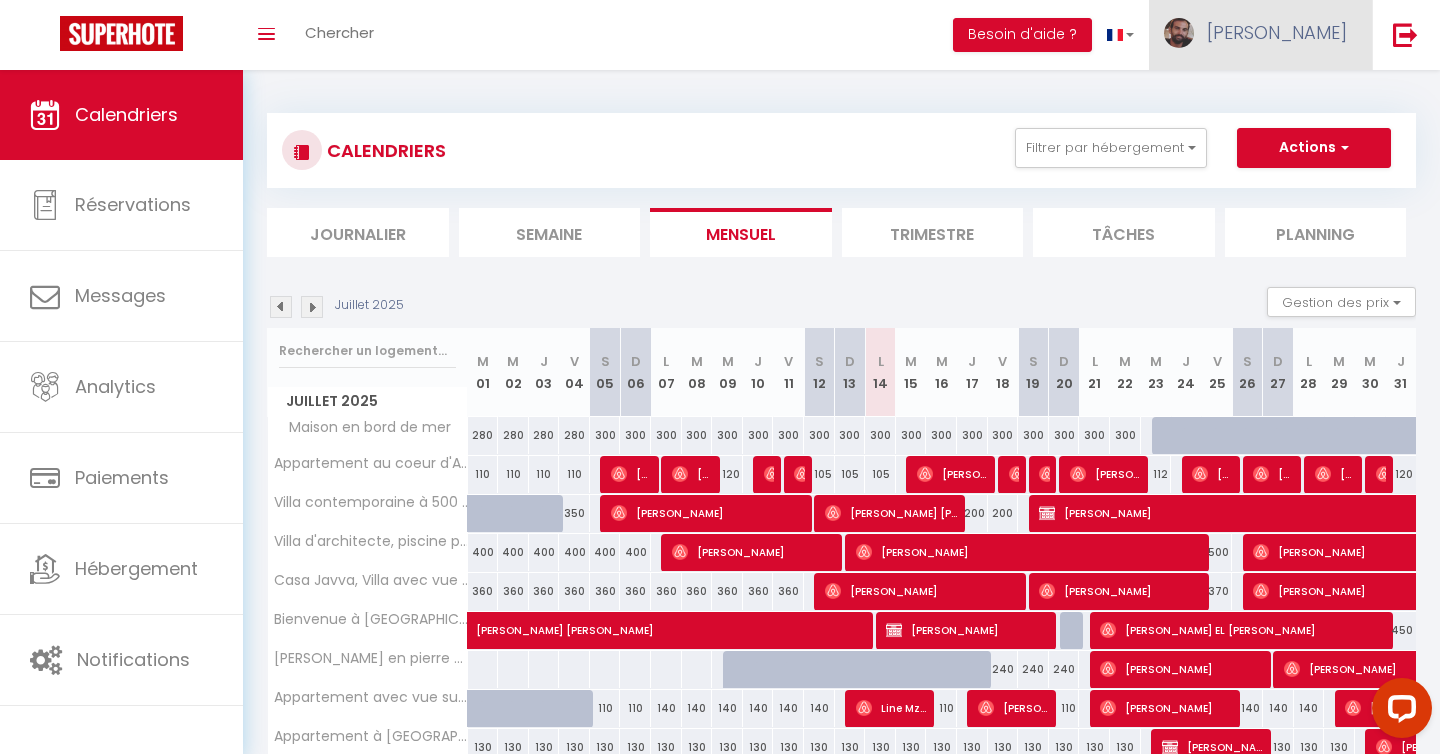 click on "[PERSON_NAME]" at bounding box center [1260, 35] 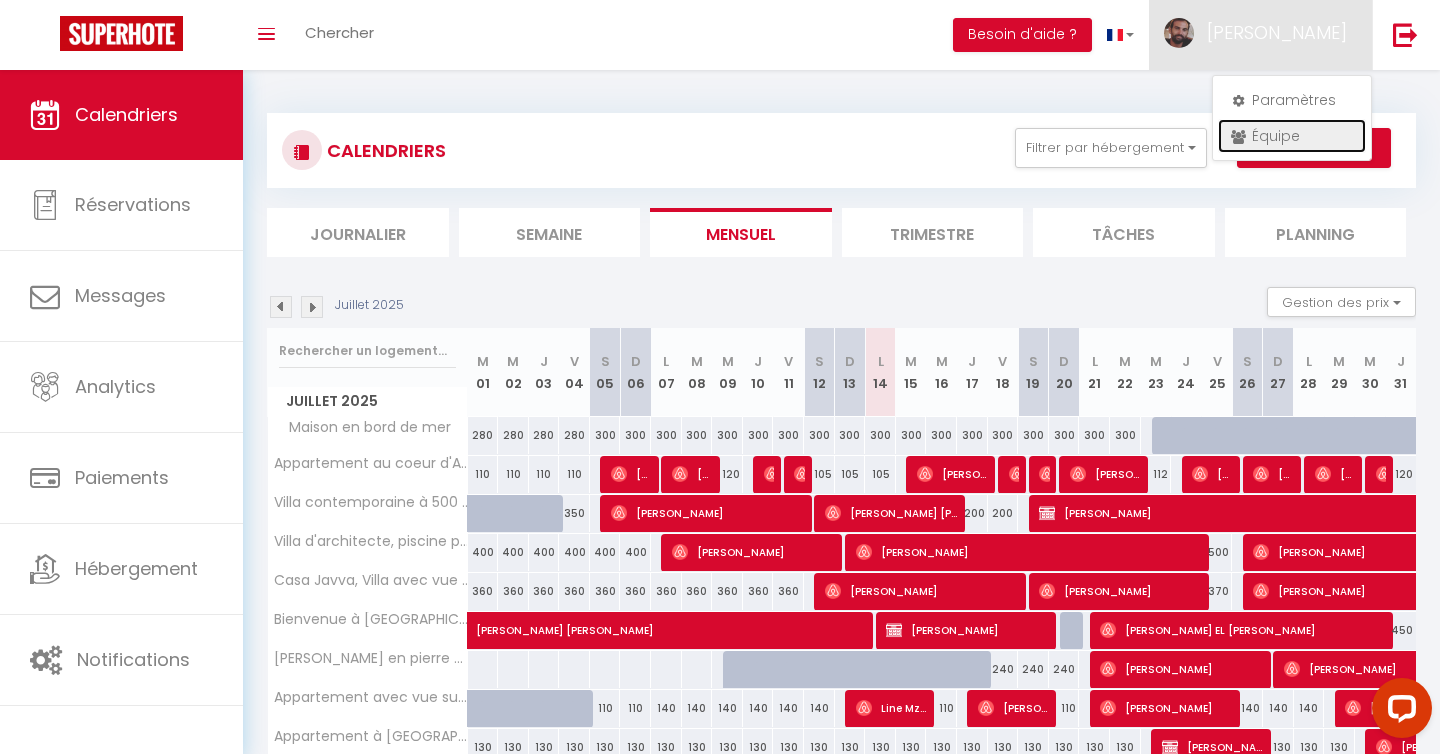 click on "Équipe" at bounding box center (1292, 136) 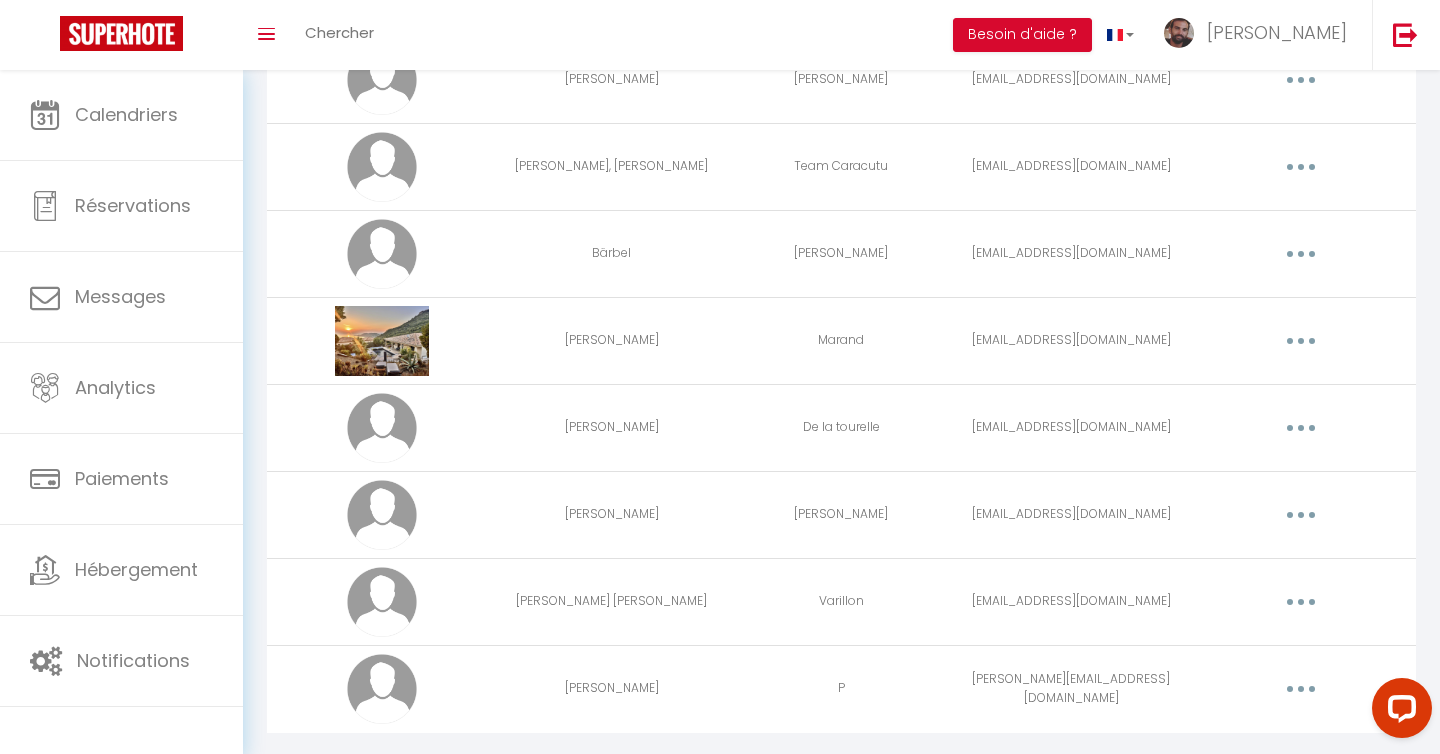 scroll, scrollTop: 1114, scrollLeft: 0, axis: vertical 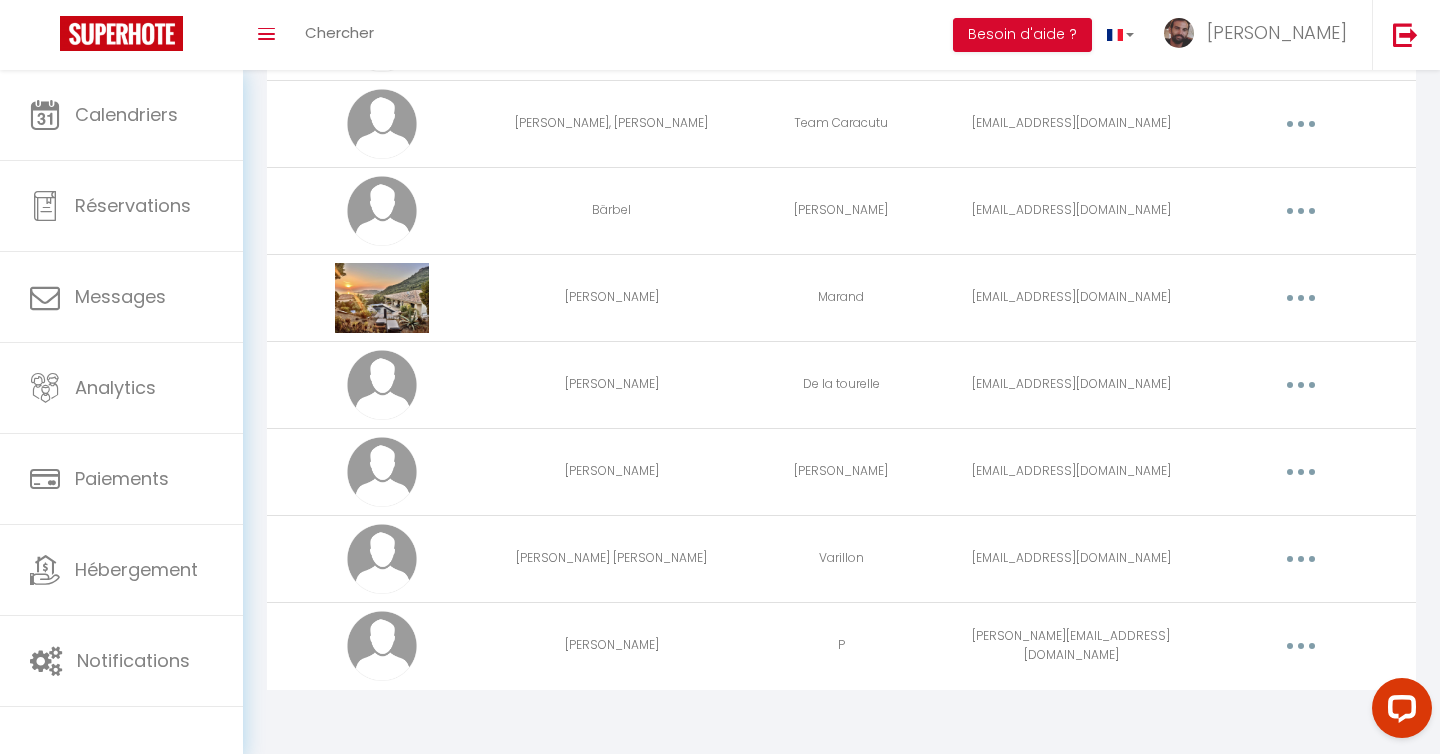 click at bounding box center [382, 646] 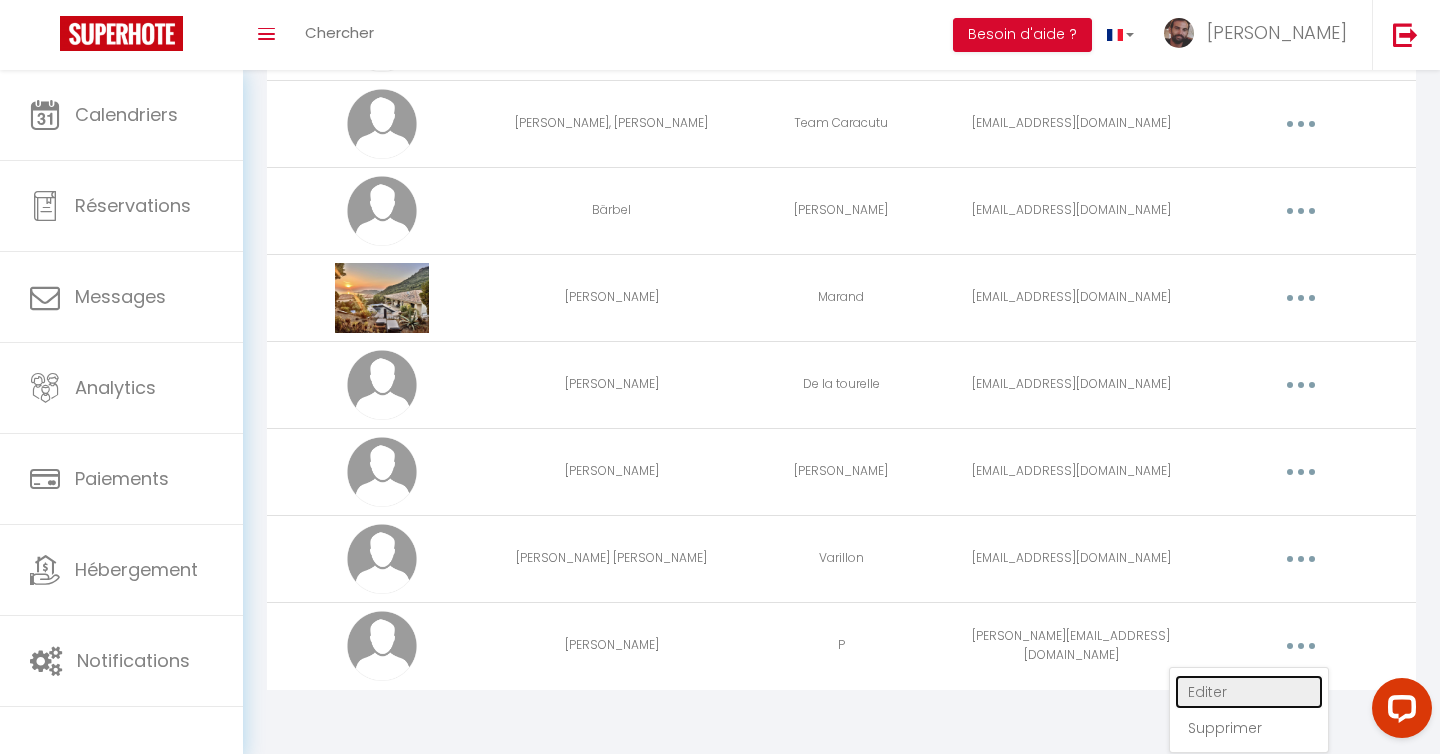click on "Editer" at bounding box center [1249, 692] 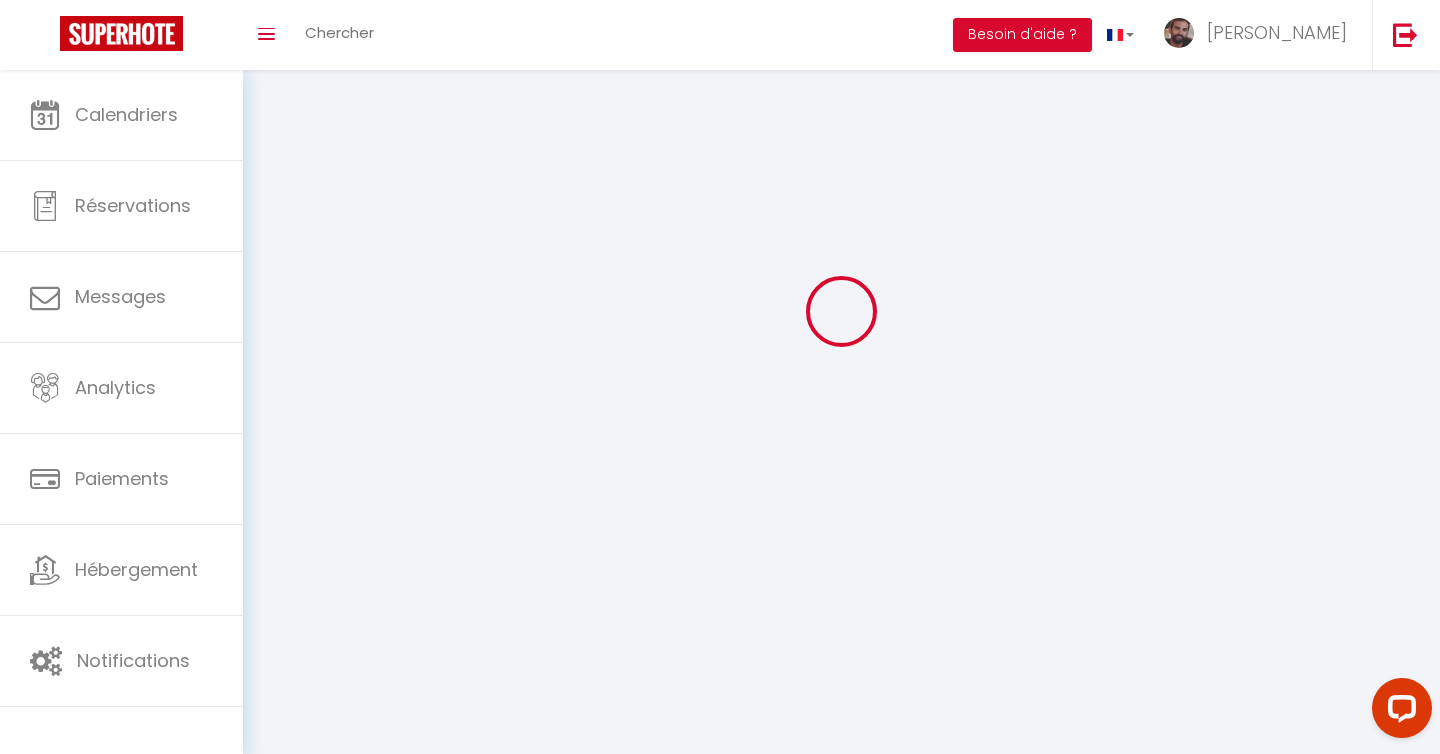 type on "[PERSON_NAME]" 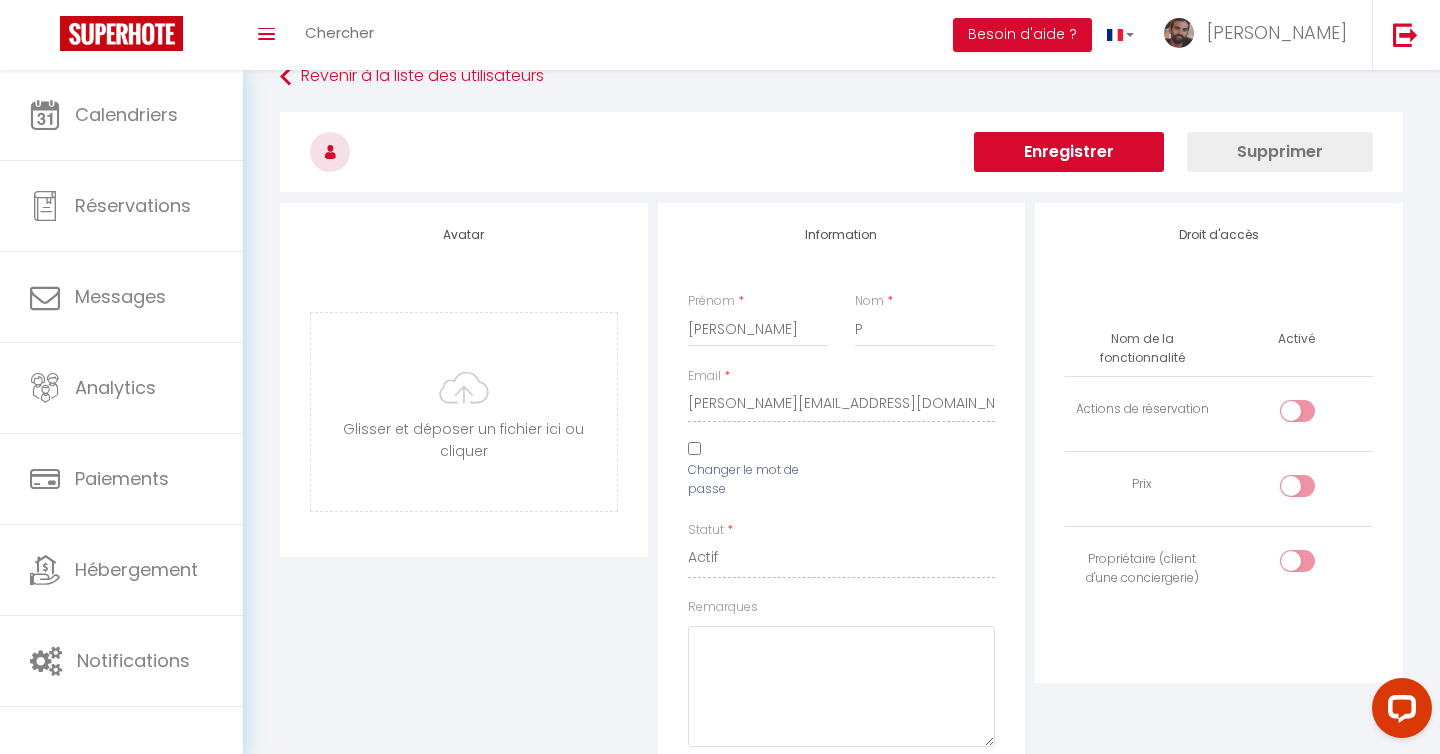 scroll, scrollTop: 0, scrollLeft: 0, axis: both 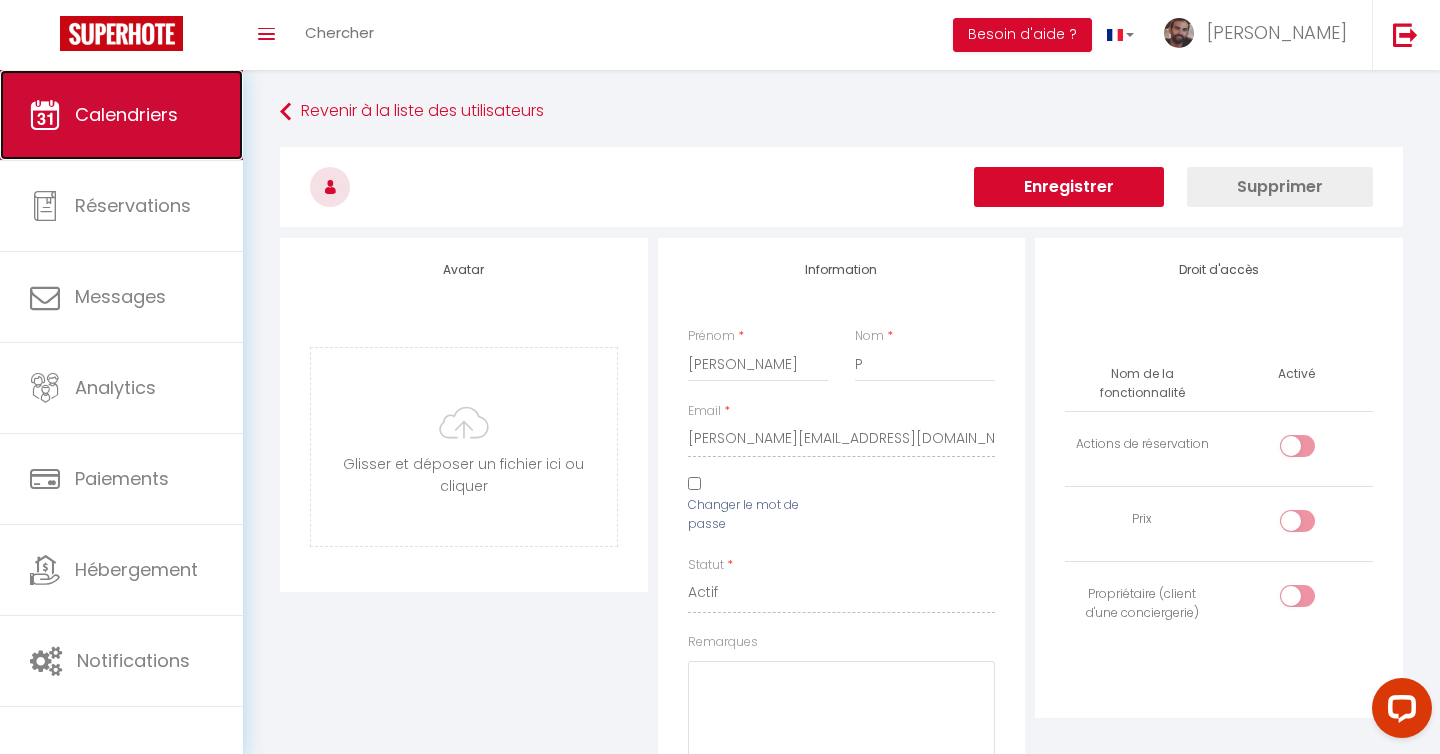 click on "Calendriers" at bounding box center (121, 115) 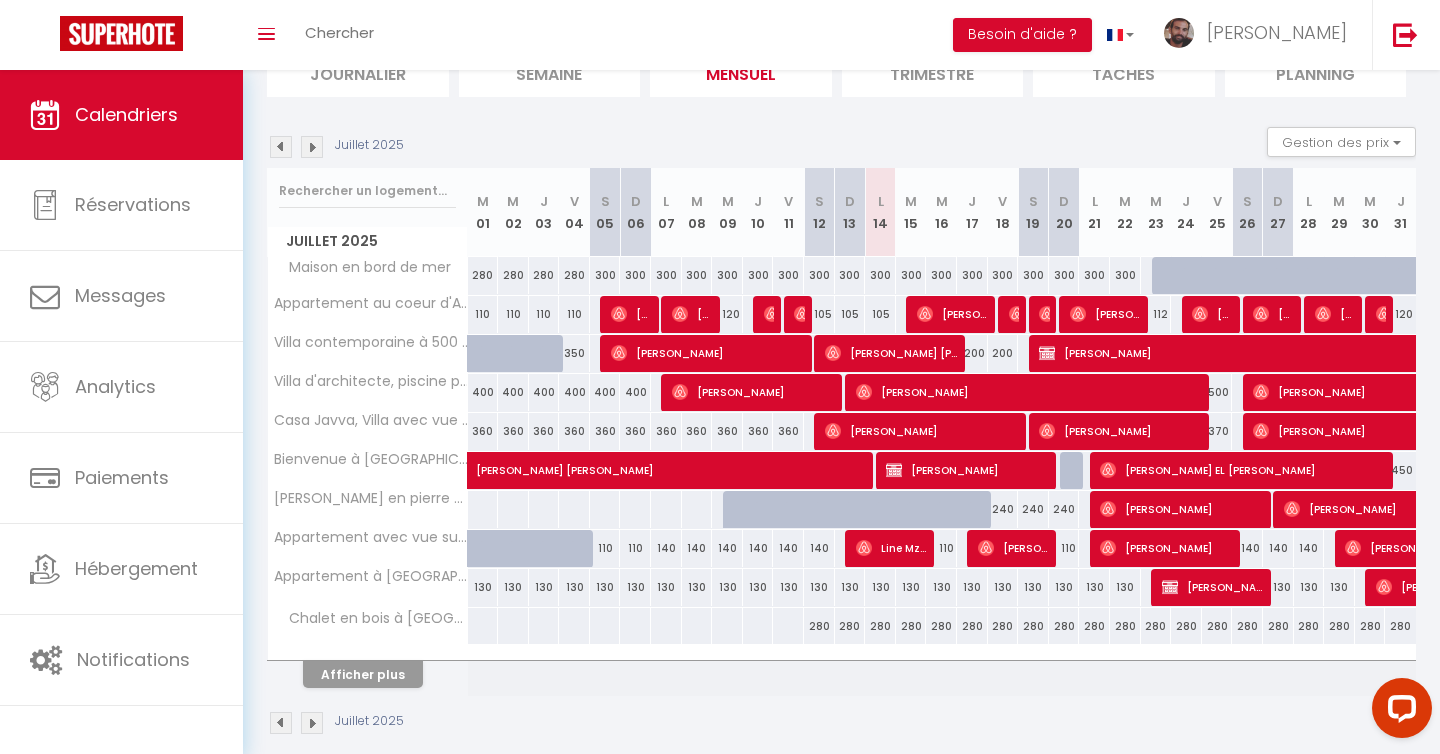 scroll, scrollTop: 184, scrollLeft: 0, axis: vertical 